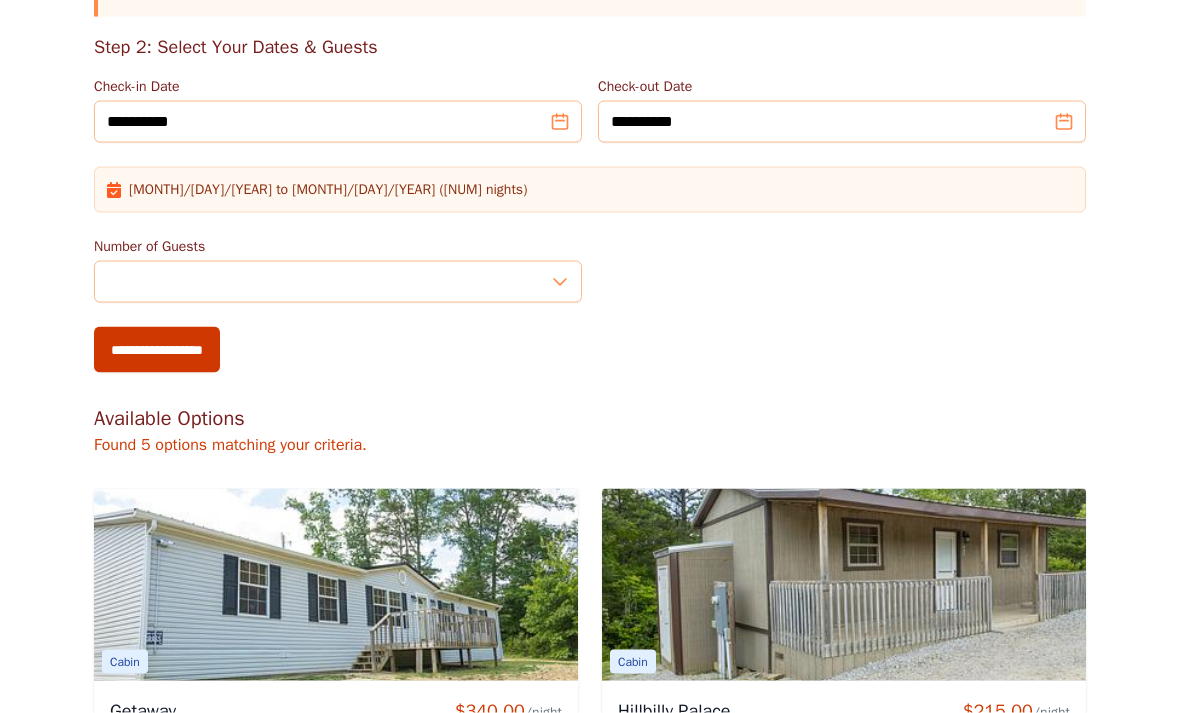 scroll, scrollTop: 546, scrollLeft: 0, axis: vertical 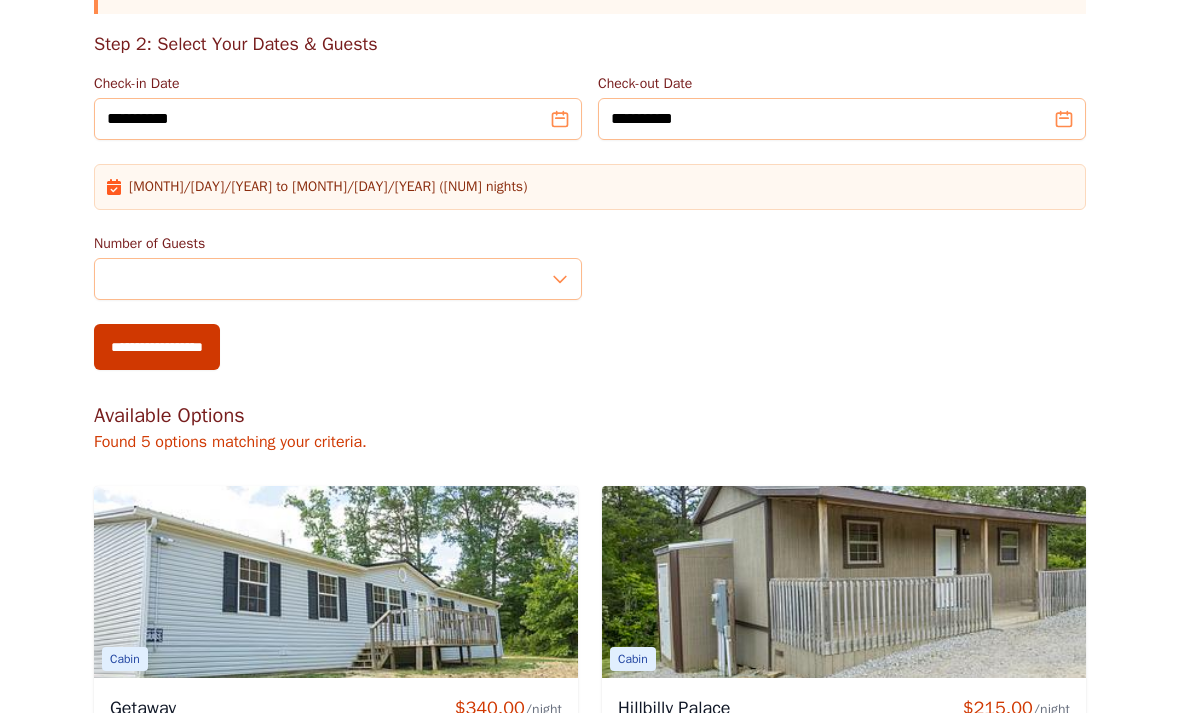 click on "**********" at bounding box center [157, 347] 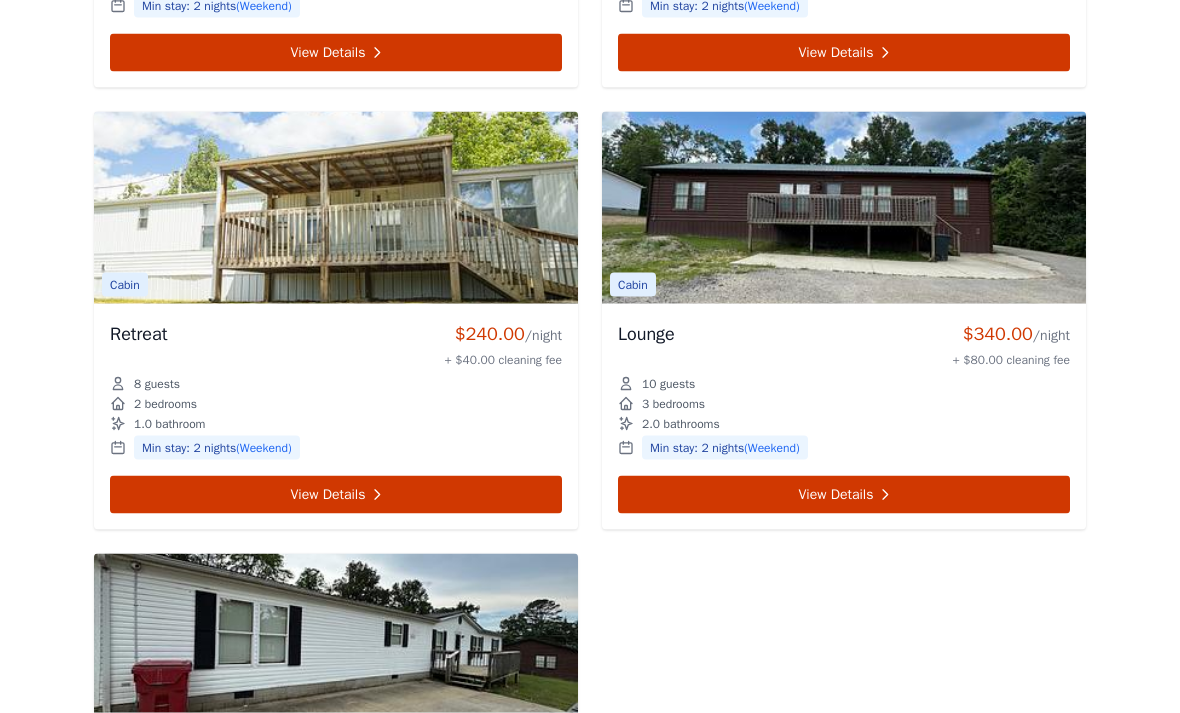 scroll, scrollTop: 1362, scrollLeft: 0, axis: vertical 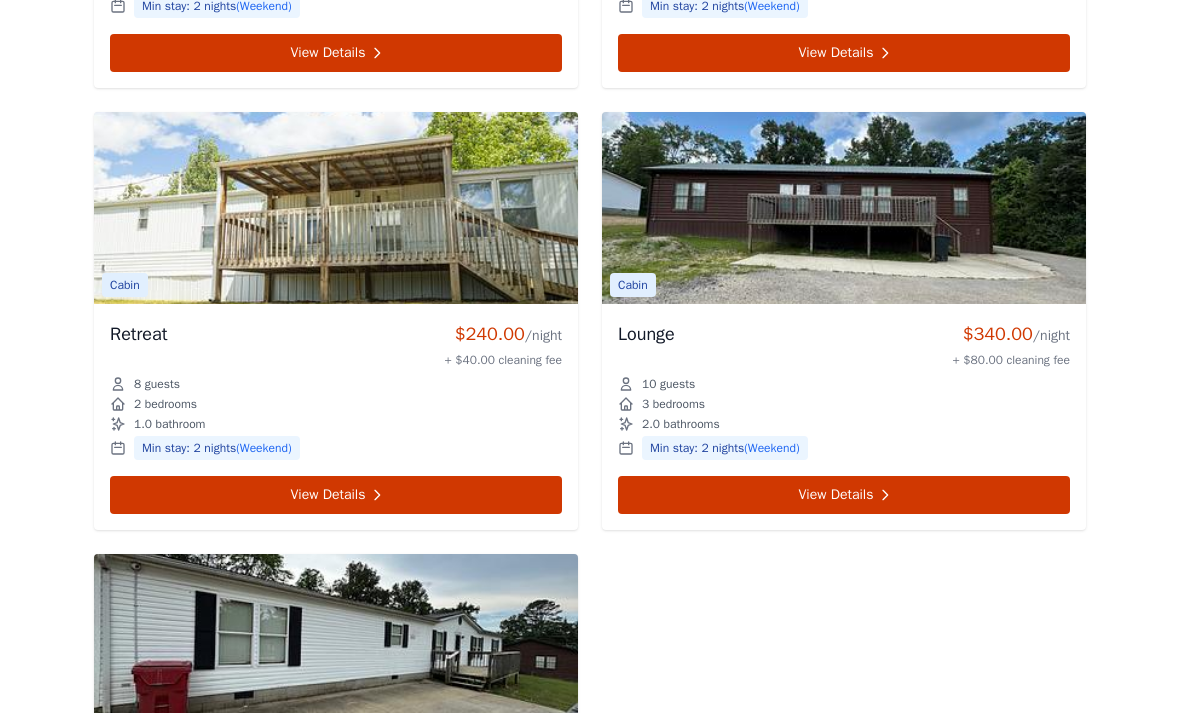 click on "View Details" at bounding box center [336, 495] 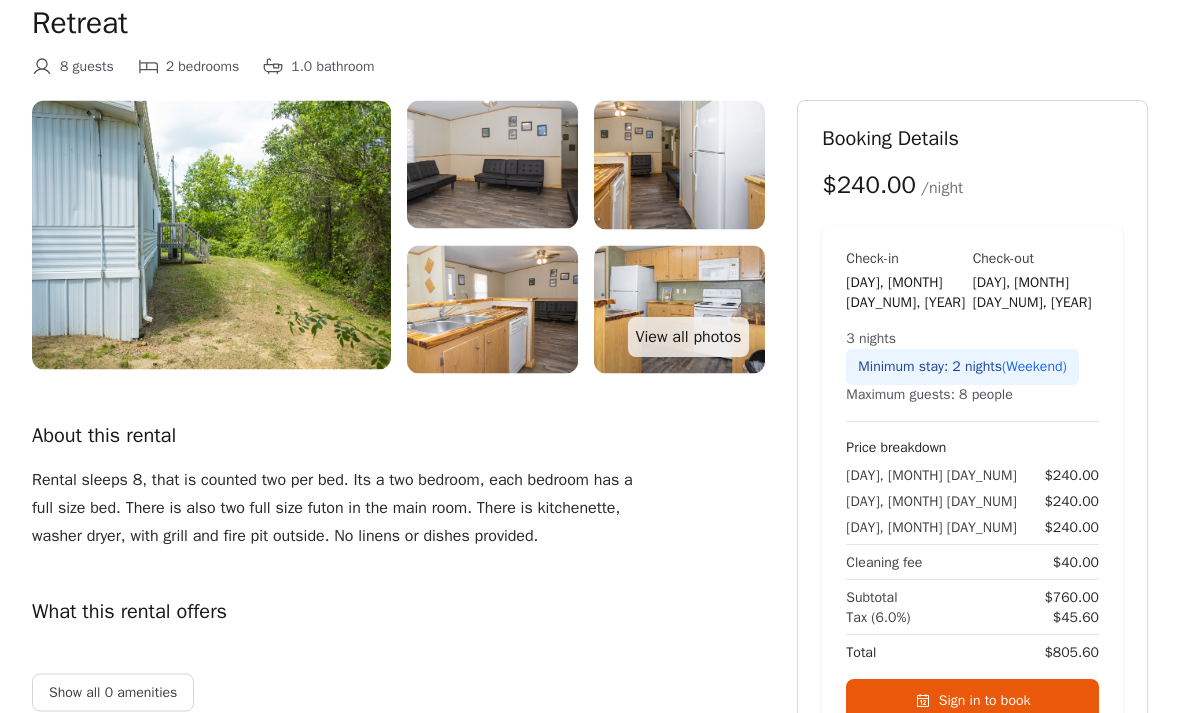 scroll, scrollTop: 141, scrollLeft: 0, axis: vertical 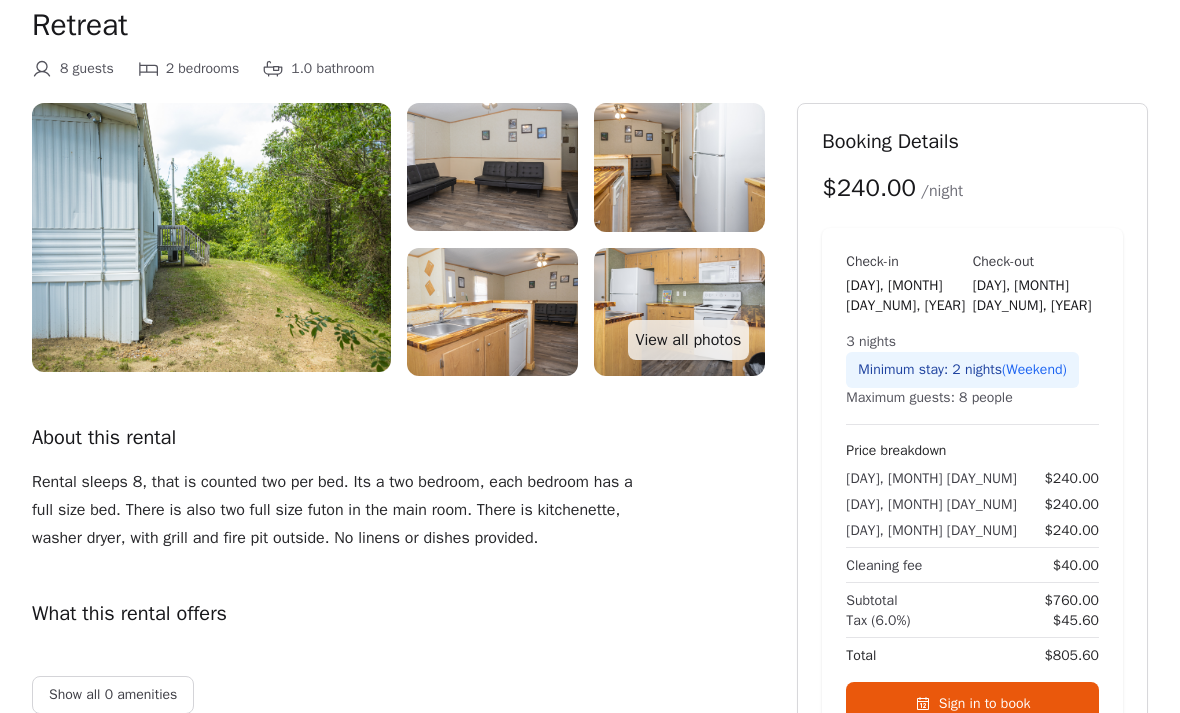 click on "Sign in to book" at bounding box center (972, 704) 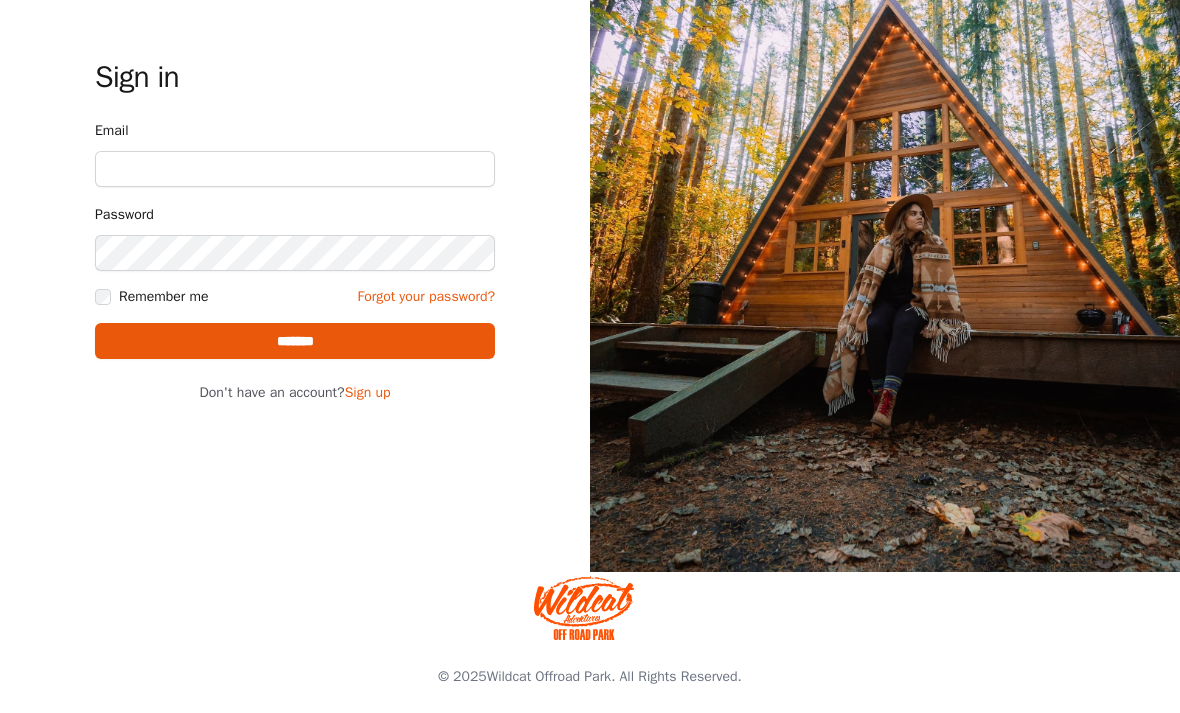 scroll, scrollTop: 0, scrollLeft: 0, axis: both 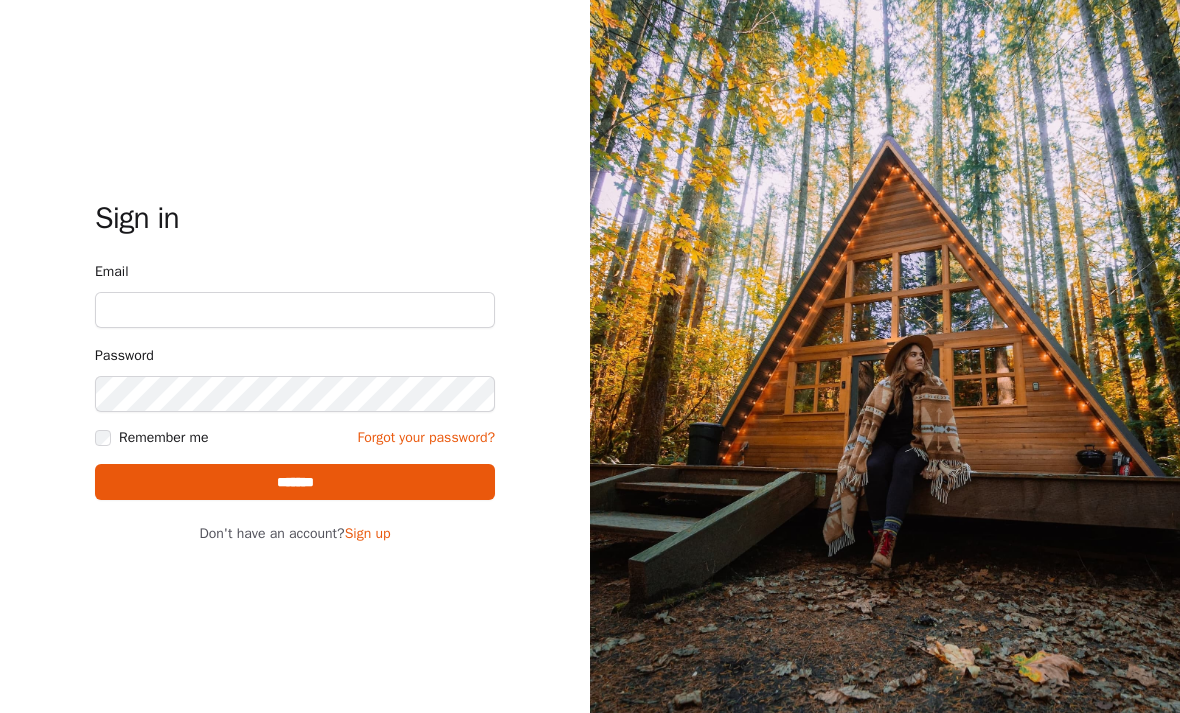 click on "Sign up" at bounding box center [368, 533] 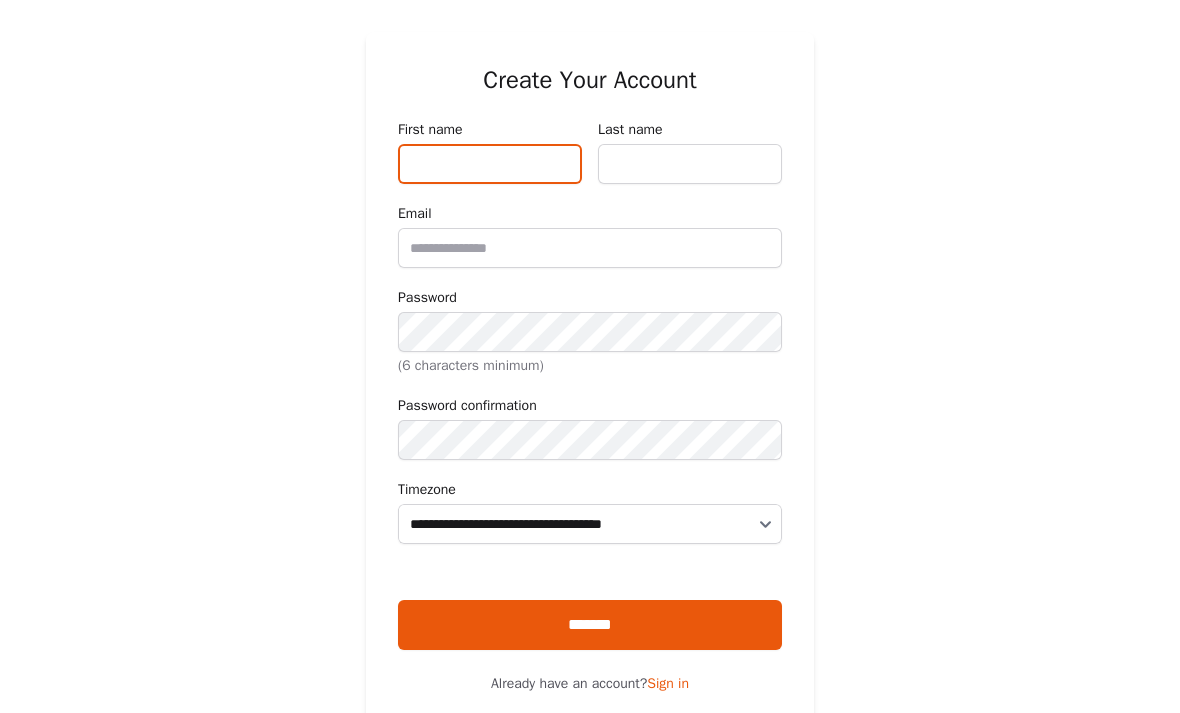 click on "First name" at bounding box center [490, 164] 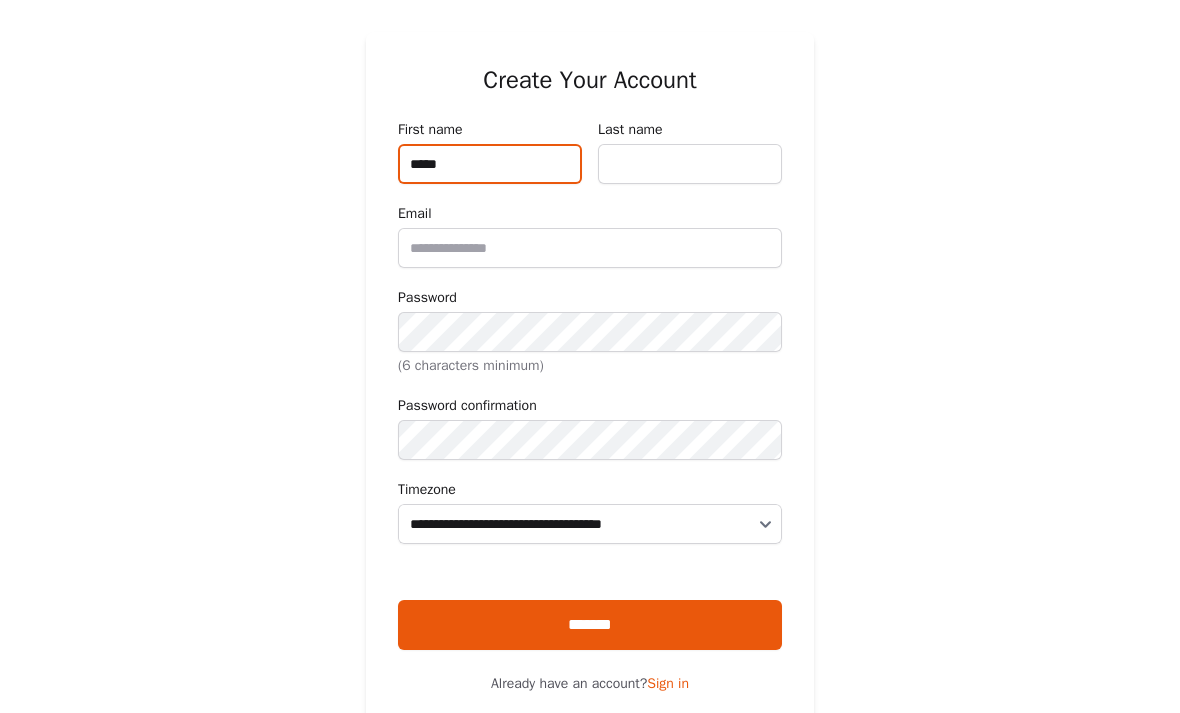type on "*****" 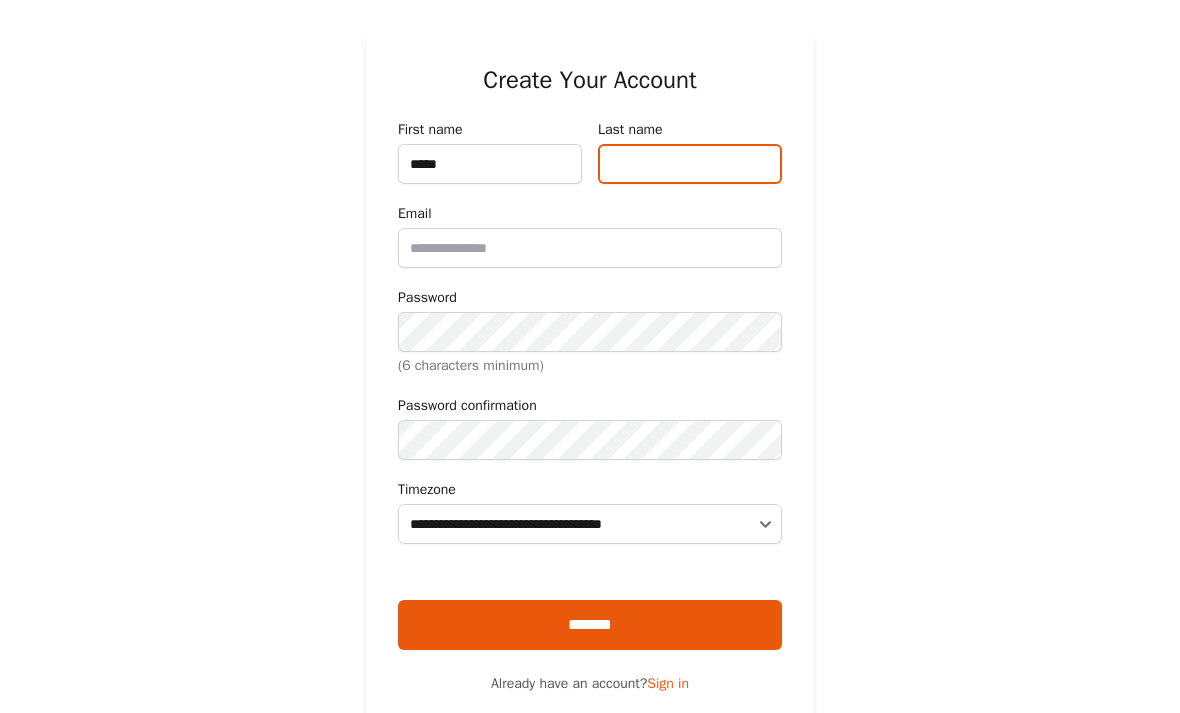 click on "Last name" at bounding box center (690, 164) 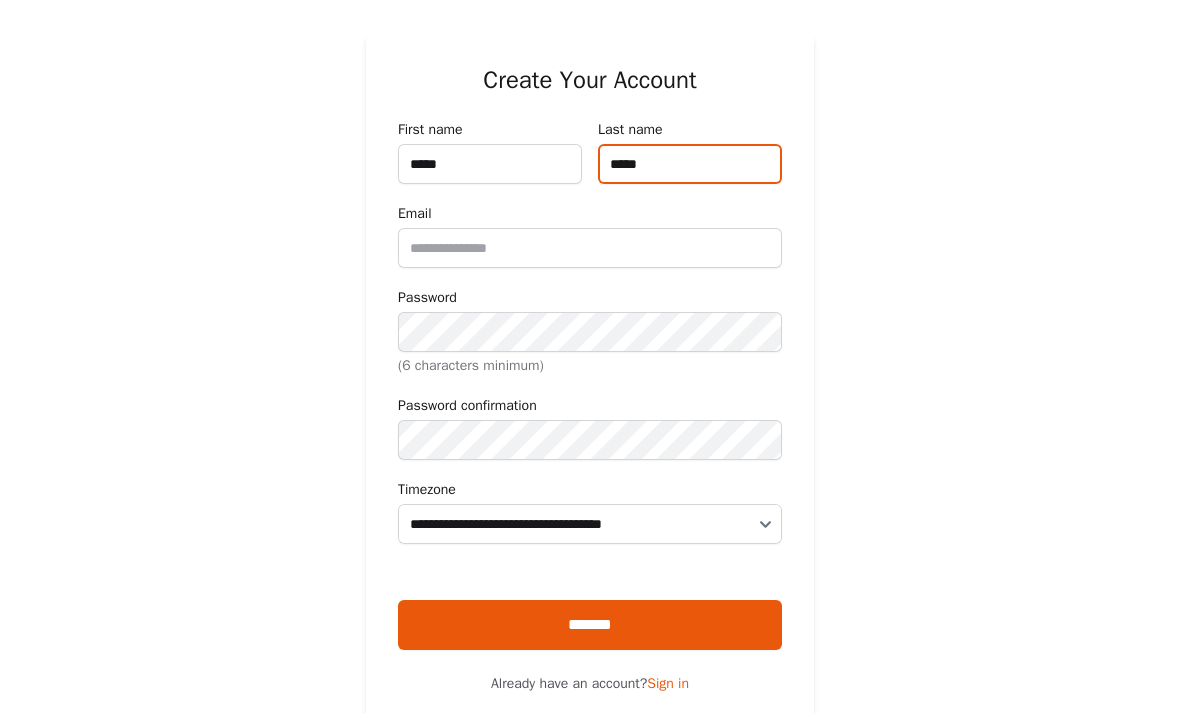 type on "*****" 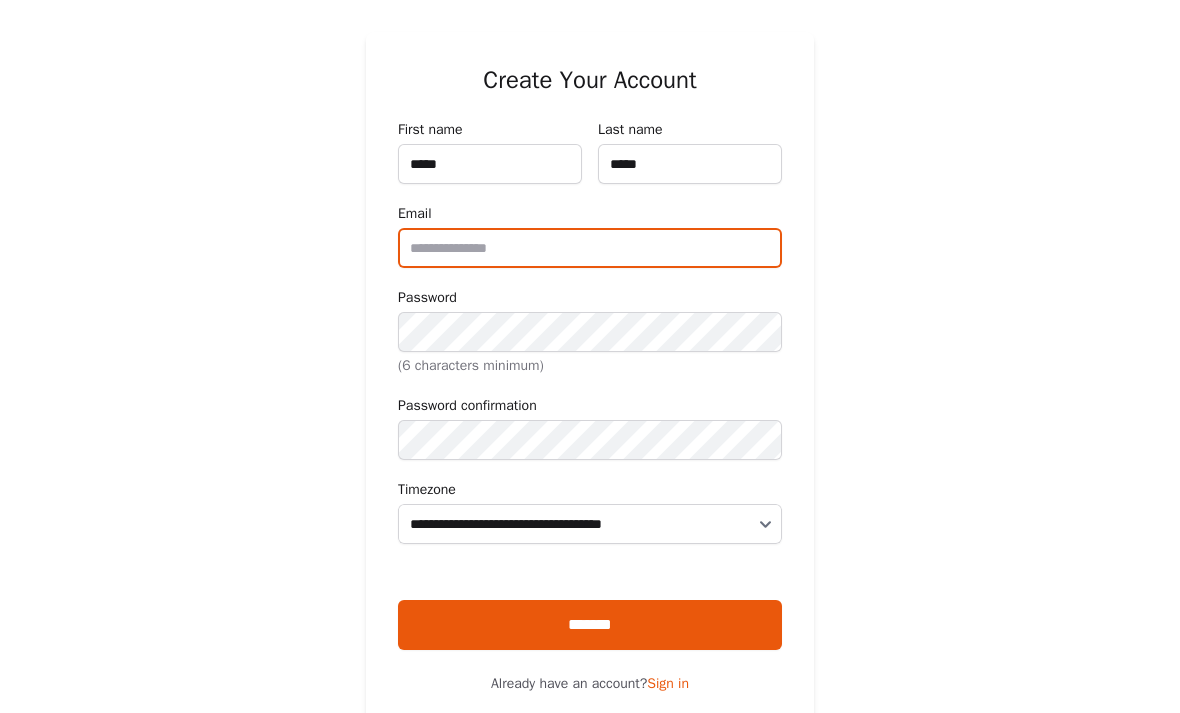 click on "Email" at bounding box center (590, 248) 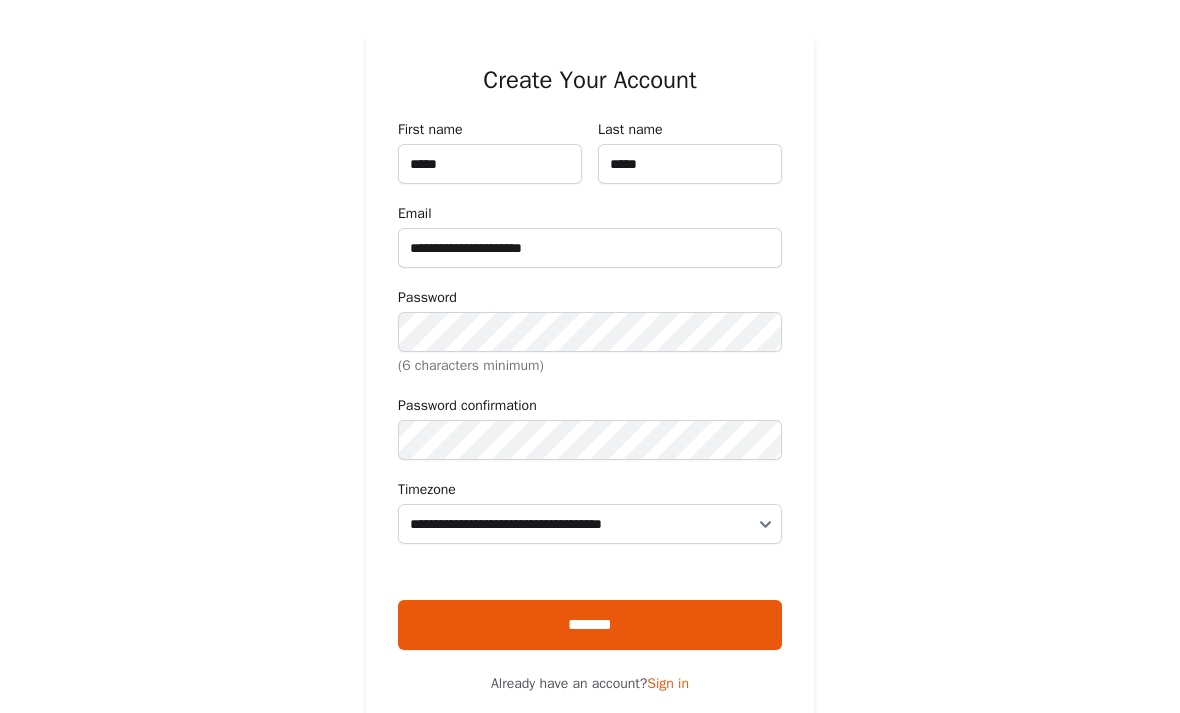 click on "*******" at bounding box center (590, 625) 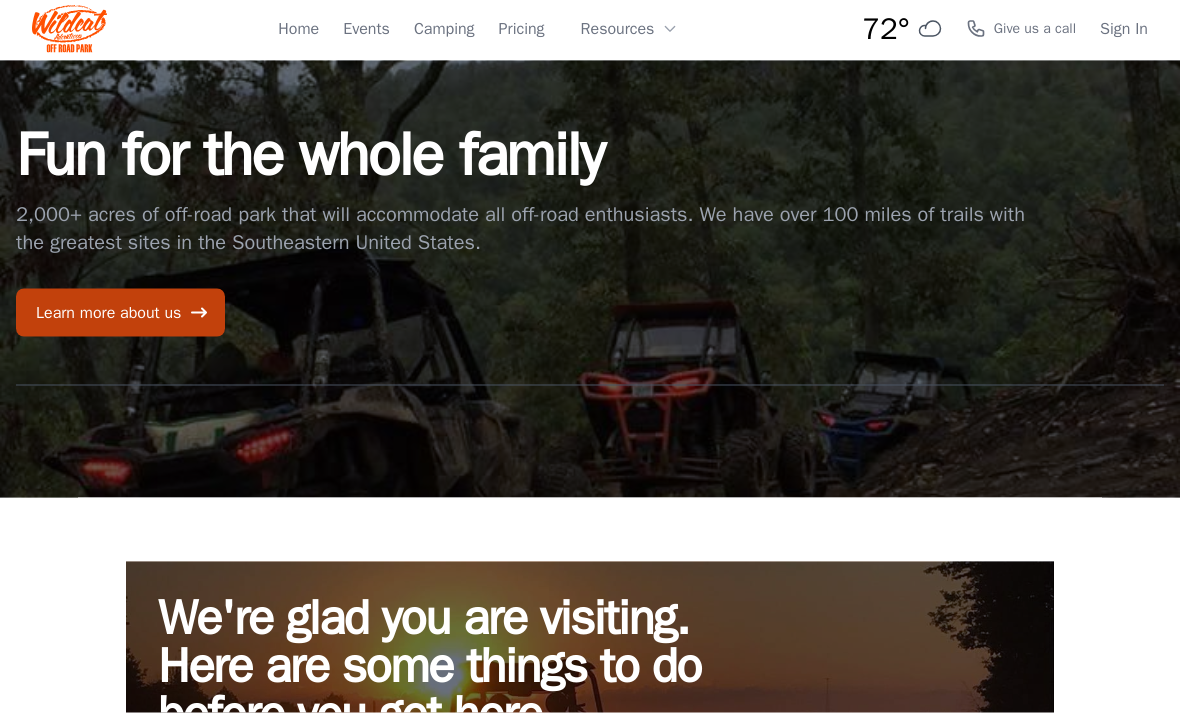 scroll, scrollTop: 0, scrollLeft: 0, axis: both 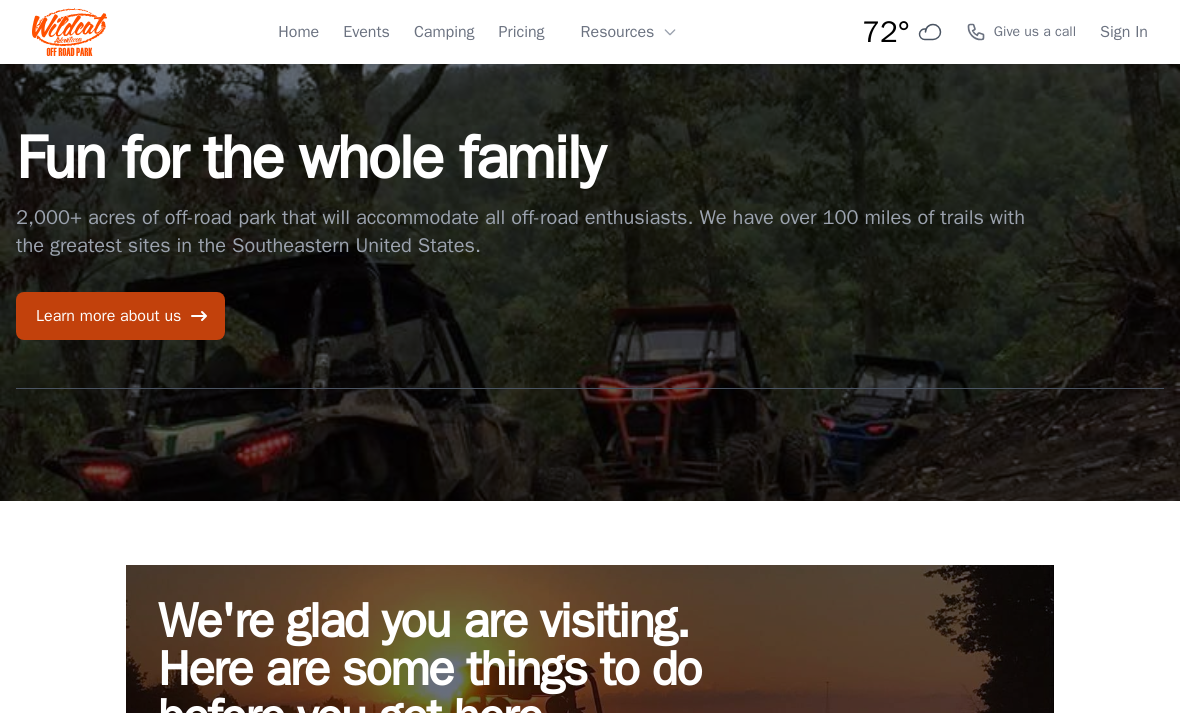 click on "Camping" at bounding box center [444, 32] 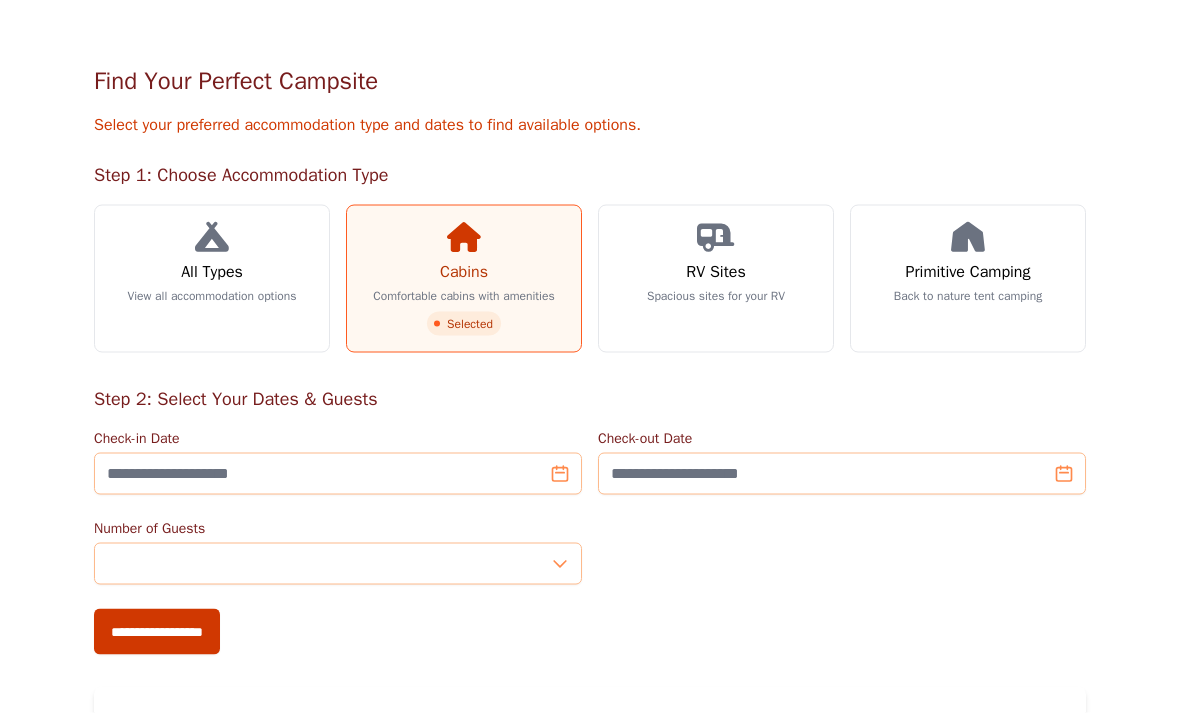 scroll, scrollTop: 96, scrollLeft: 0, axis: vertical 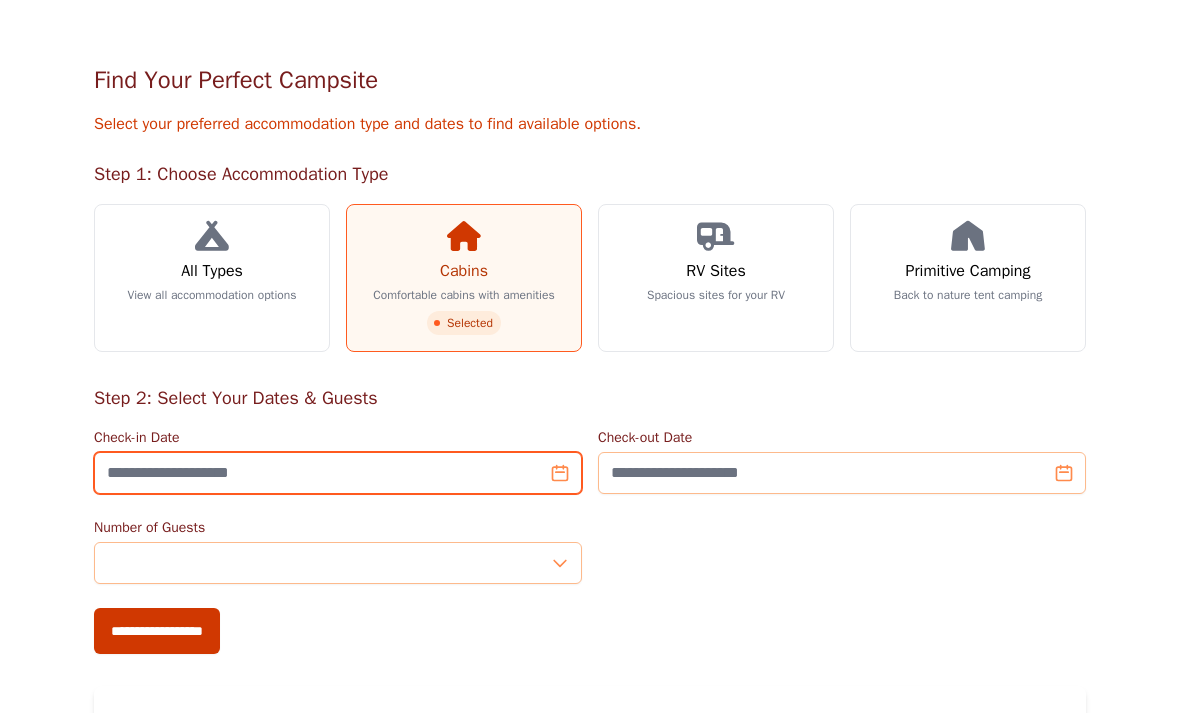 click on "Check-in Date" at bounding box center [338, 473] 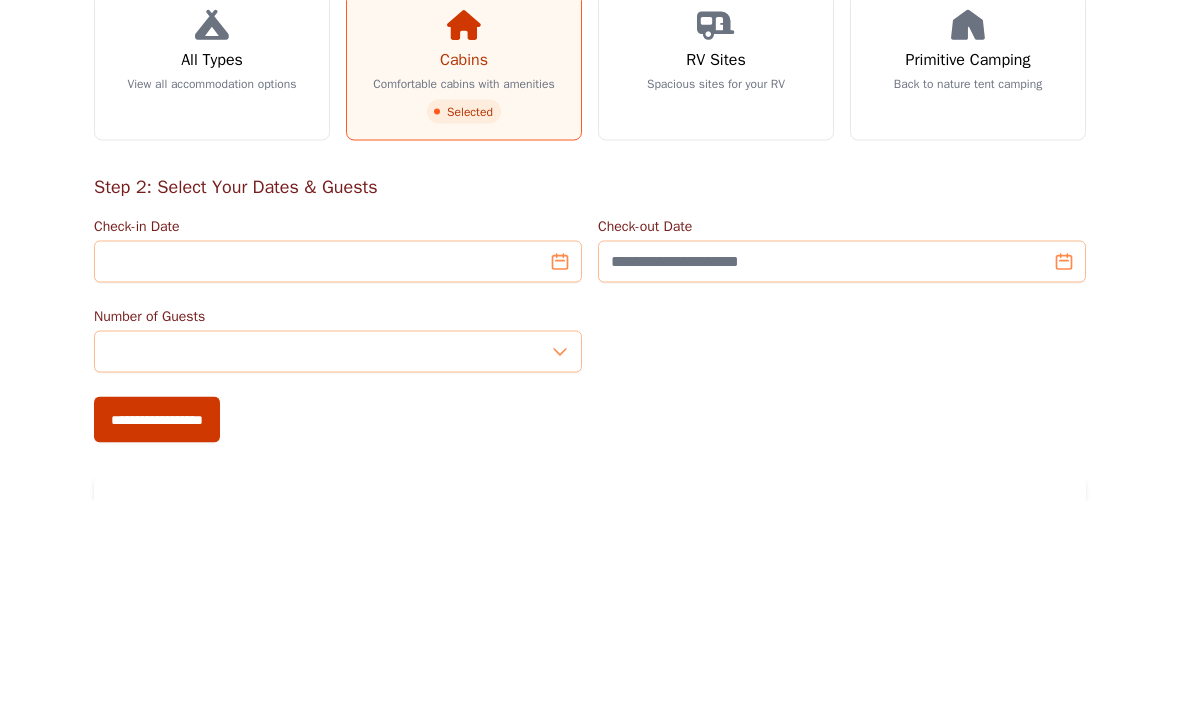 scroll, scrollTop: 308, scrollLeft: 0, axis: vertical 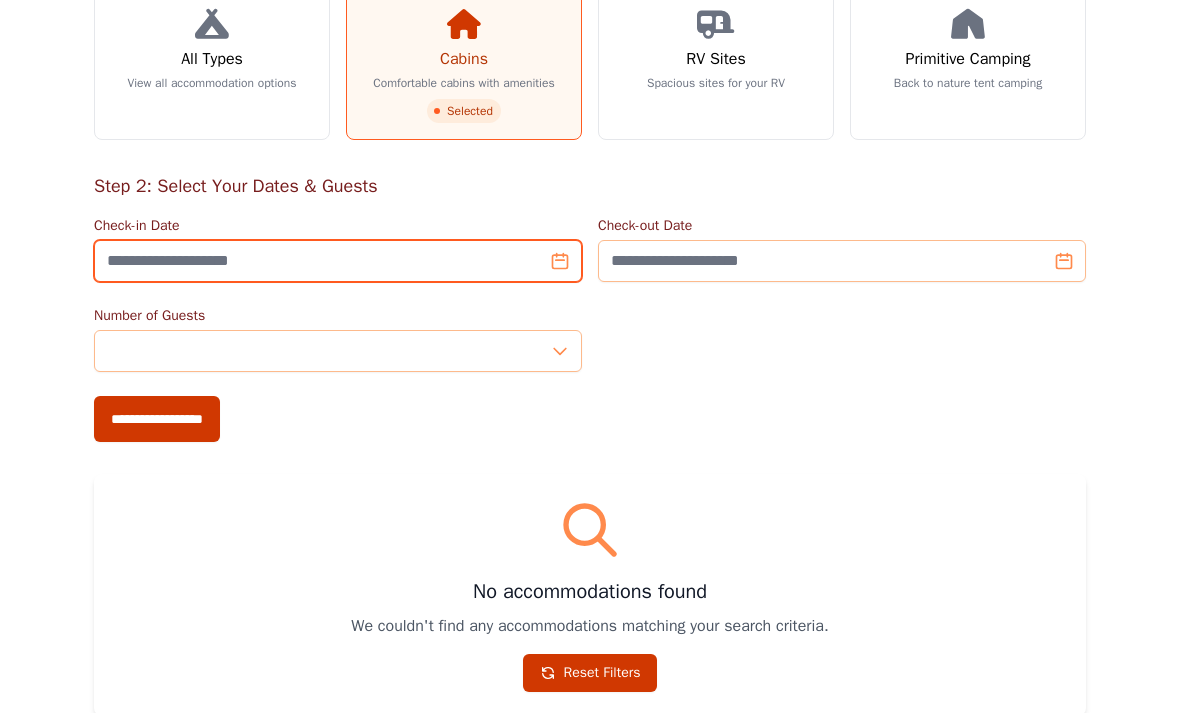 click on "Check-in Date" at bounding box center (338, 261) 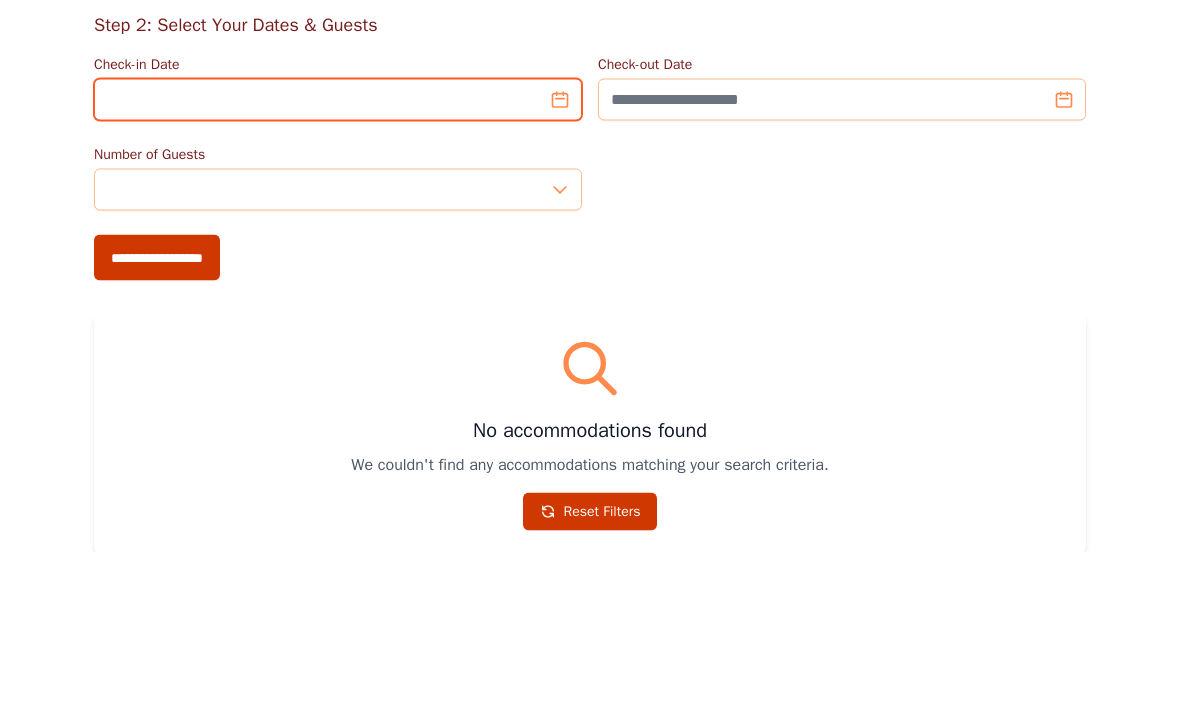 click on "Check-in Date" at bounding box center (338, 261) 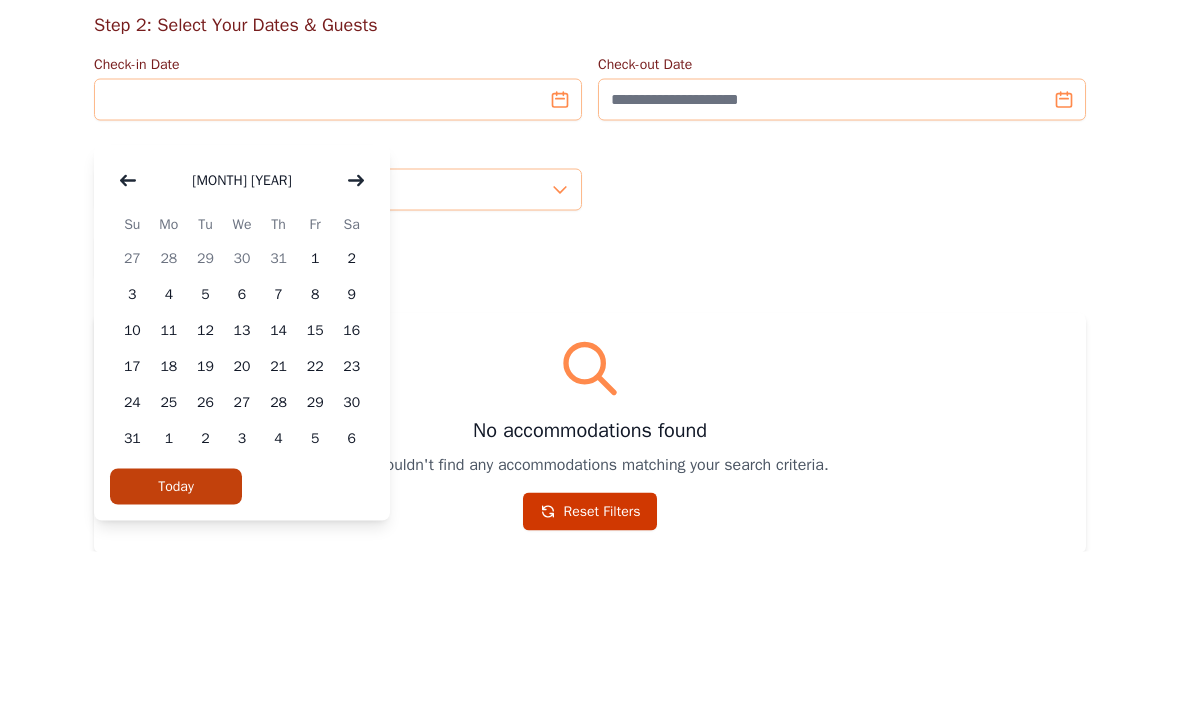 click 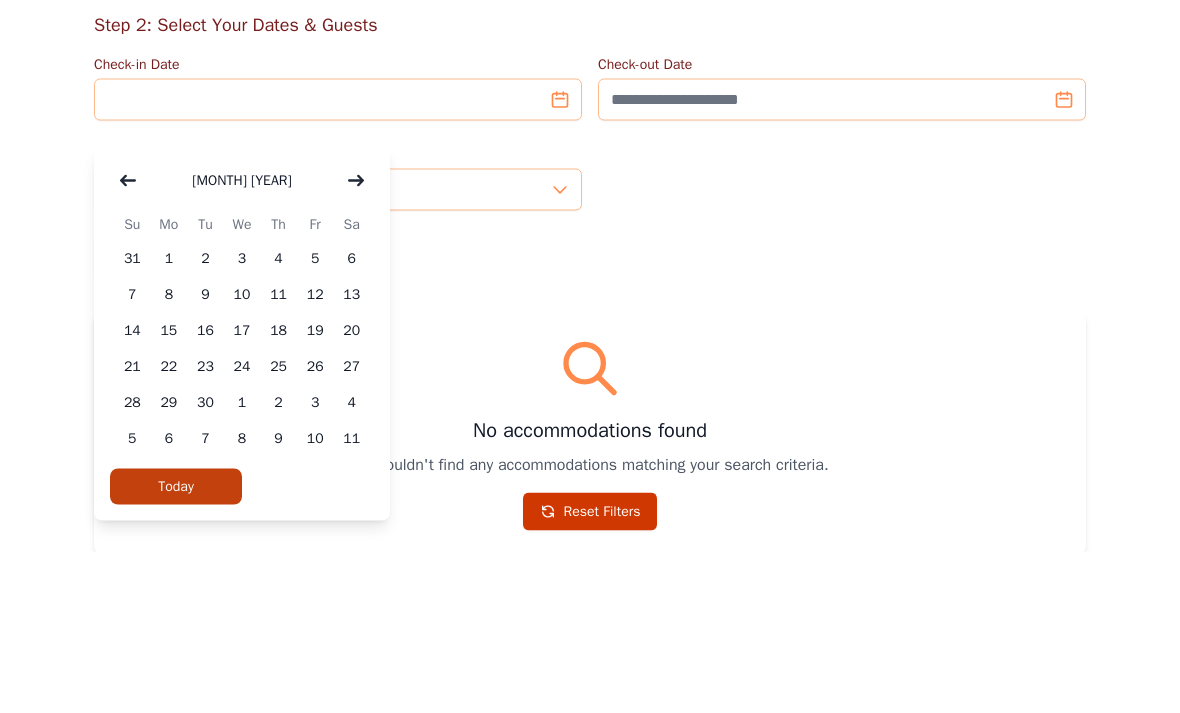 click 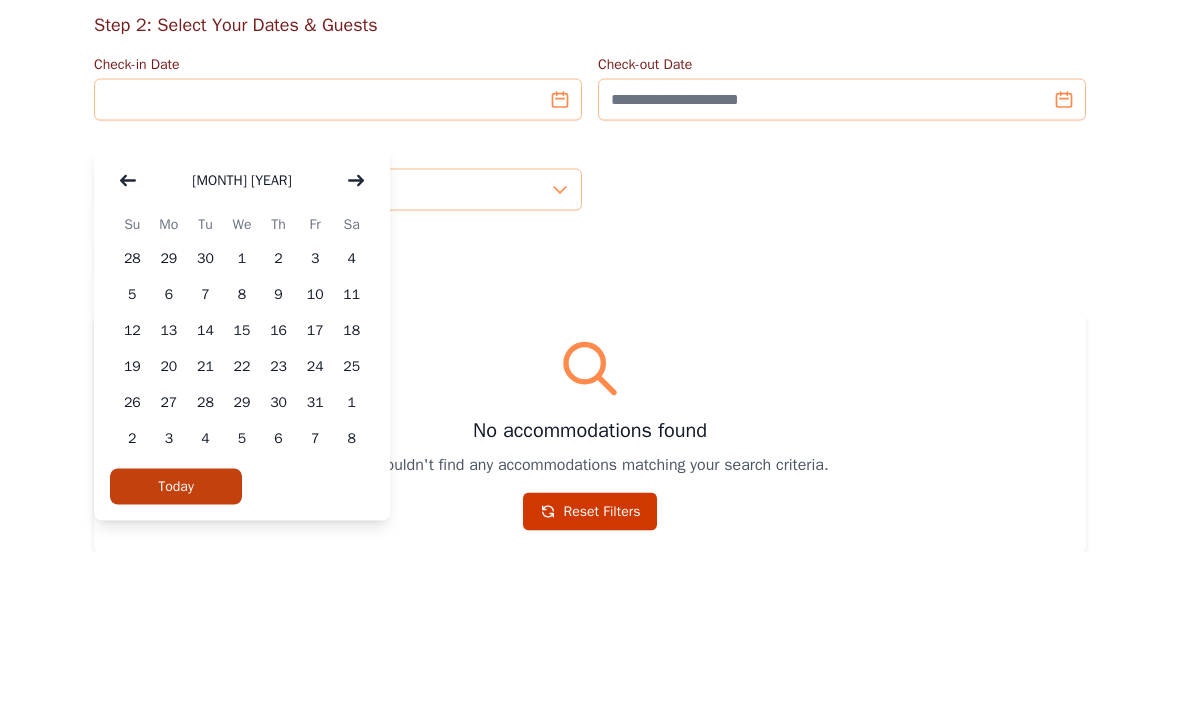 click on "10" at bounding box center (315, 456) 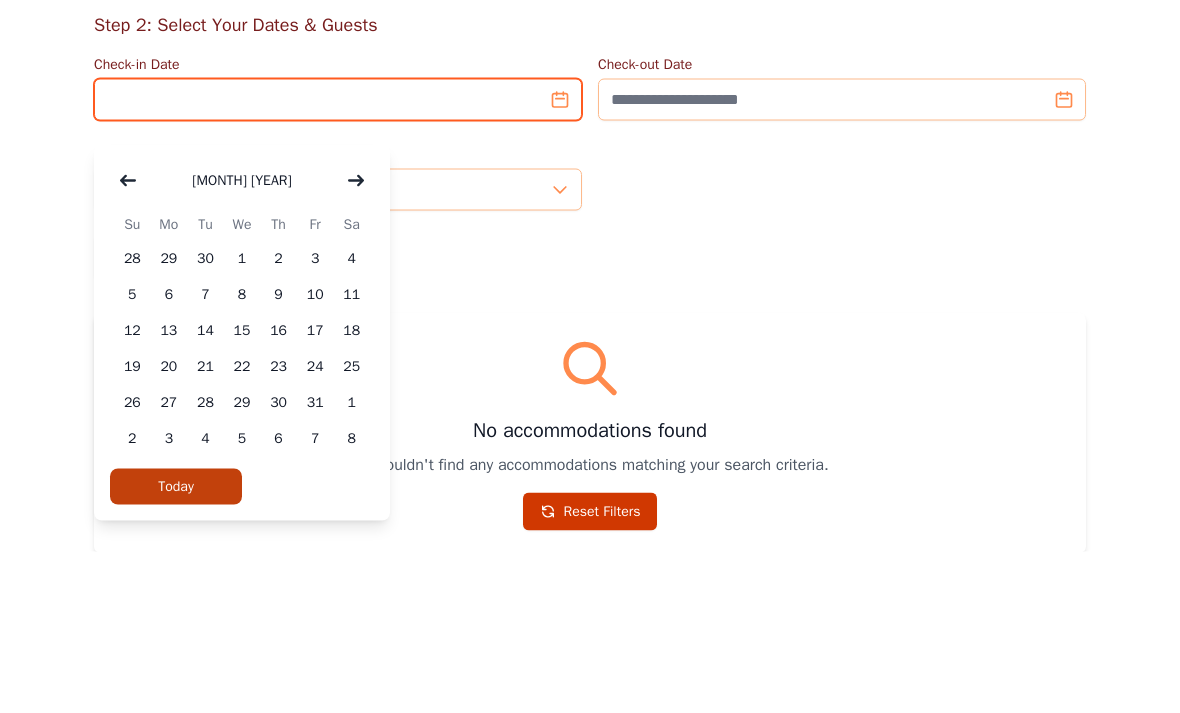 type on "**********" 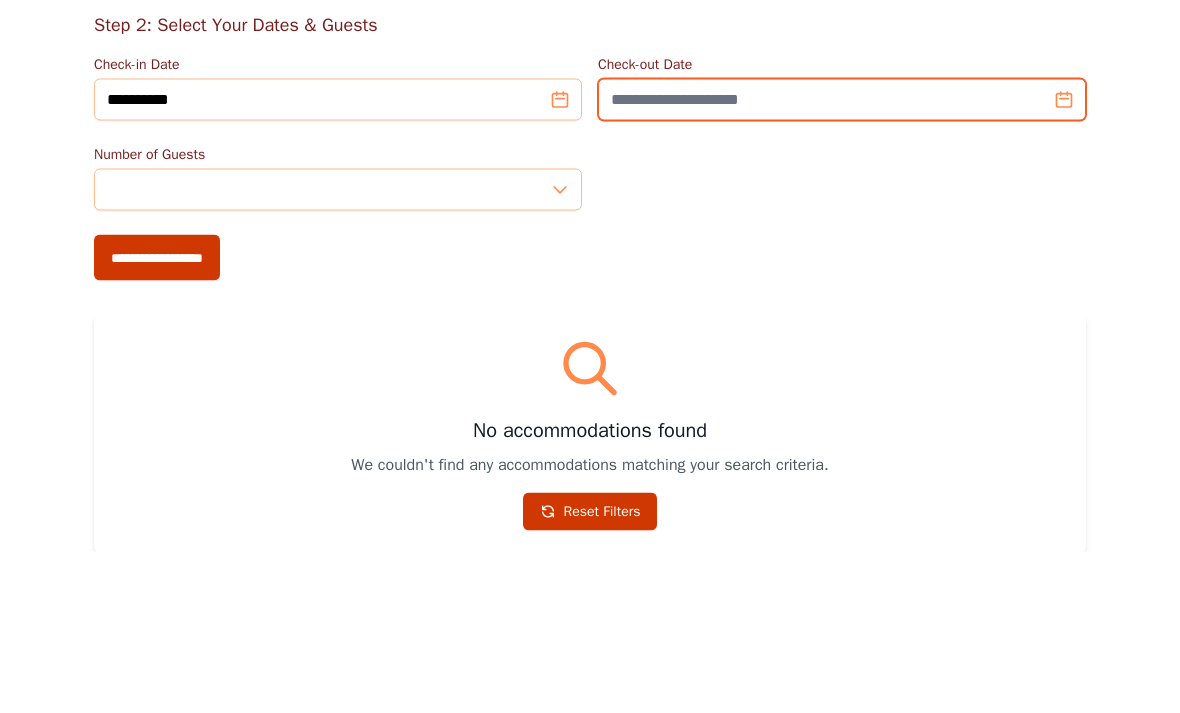 click on "Check-out Date" at bounding box center (842, 261) 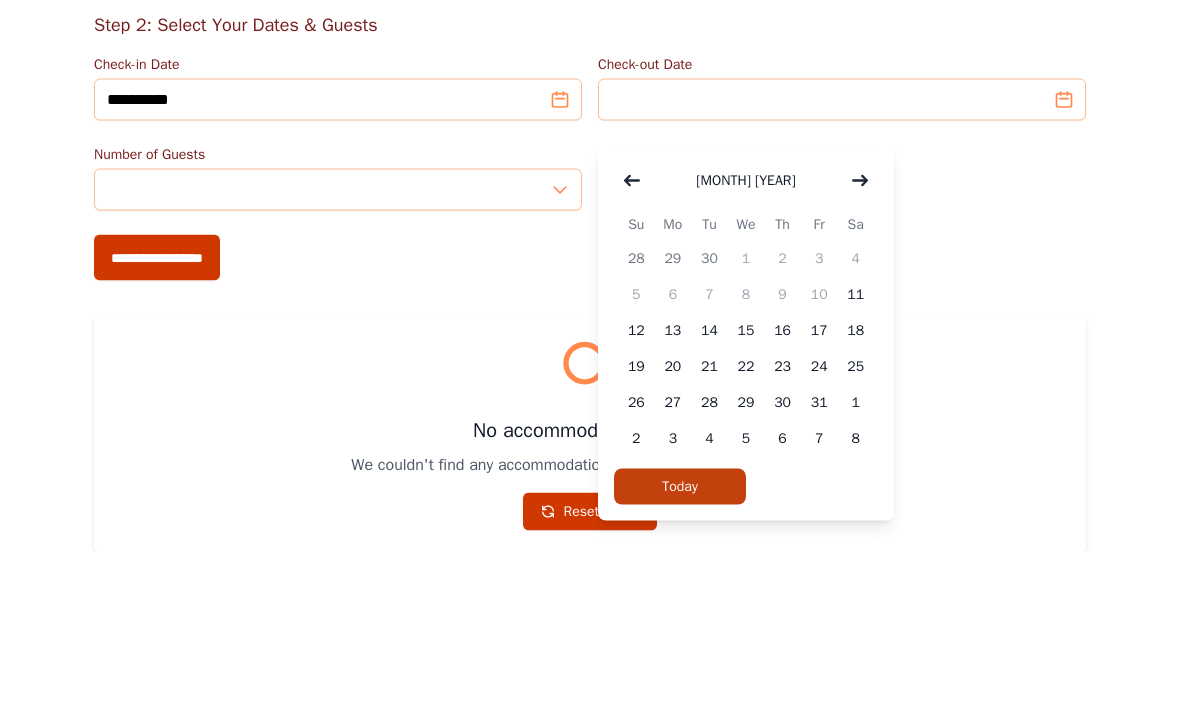 click on "13" at bounding box center [673, 492] 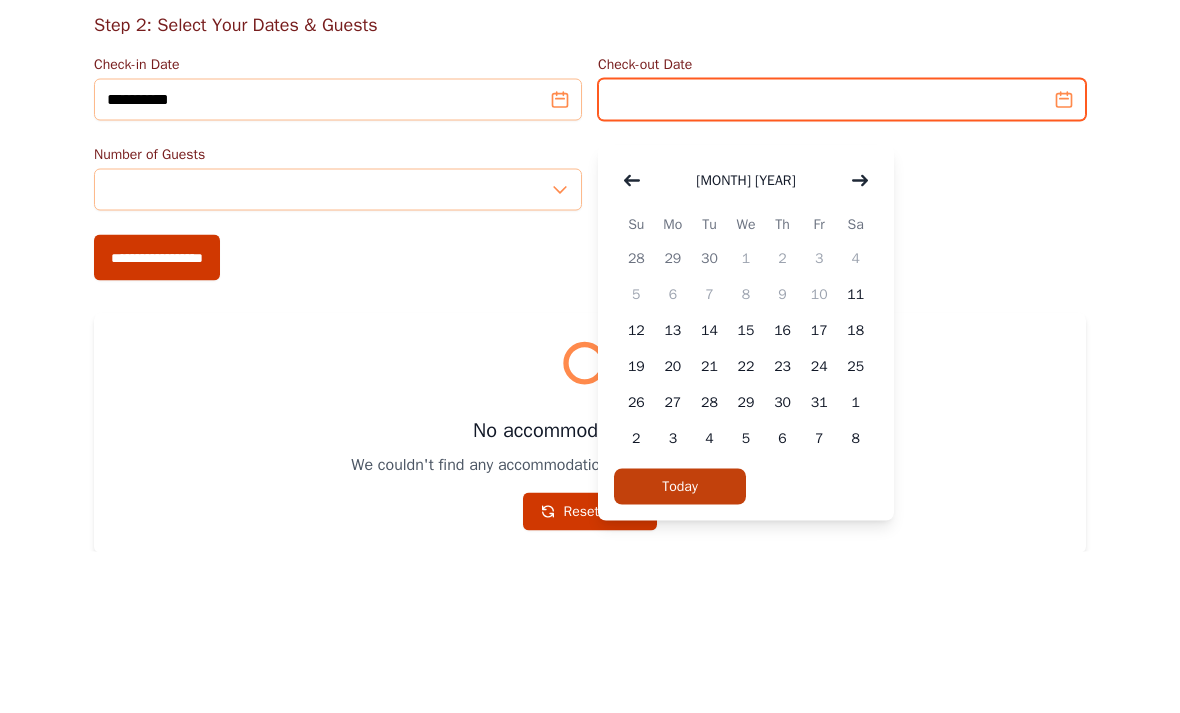 type on "**********" 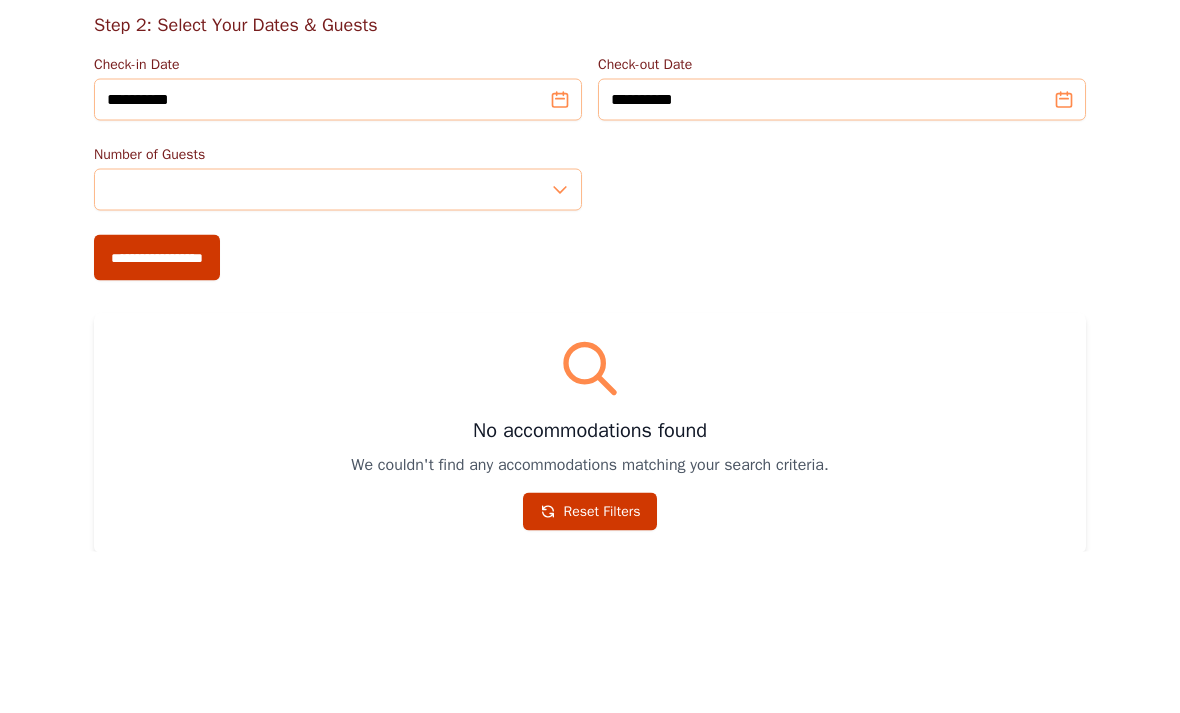 scroll, scrollTop: 470, scrollLeft: 0, axis: vertical 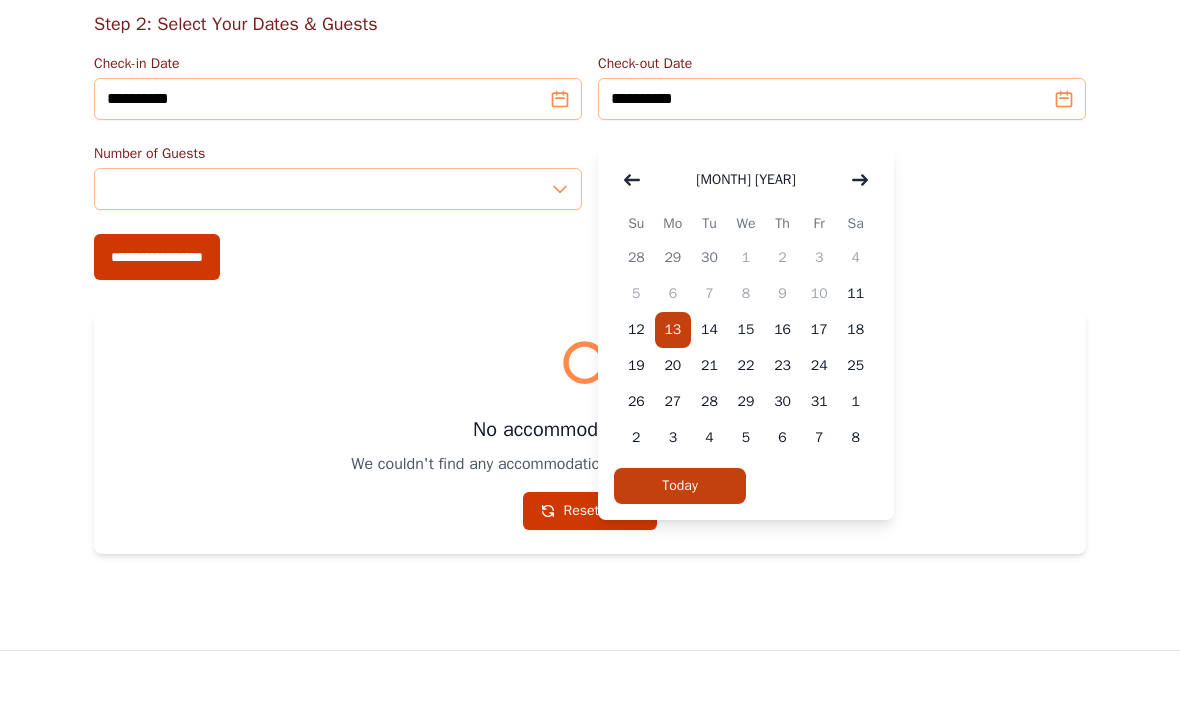 click on "13" at bounding box center (673, 330) 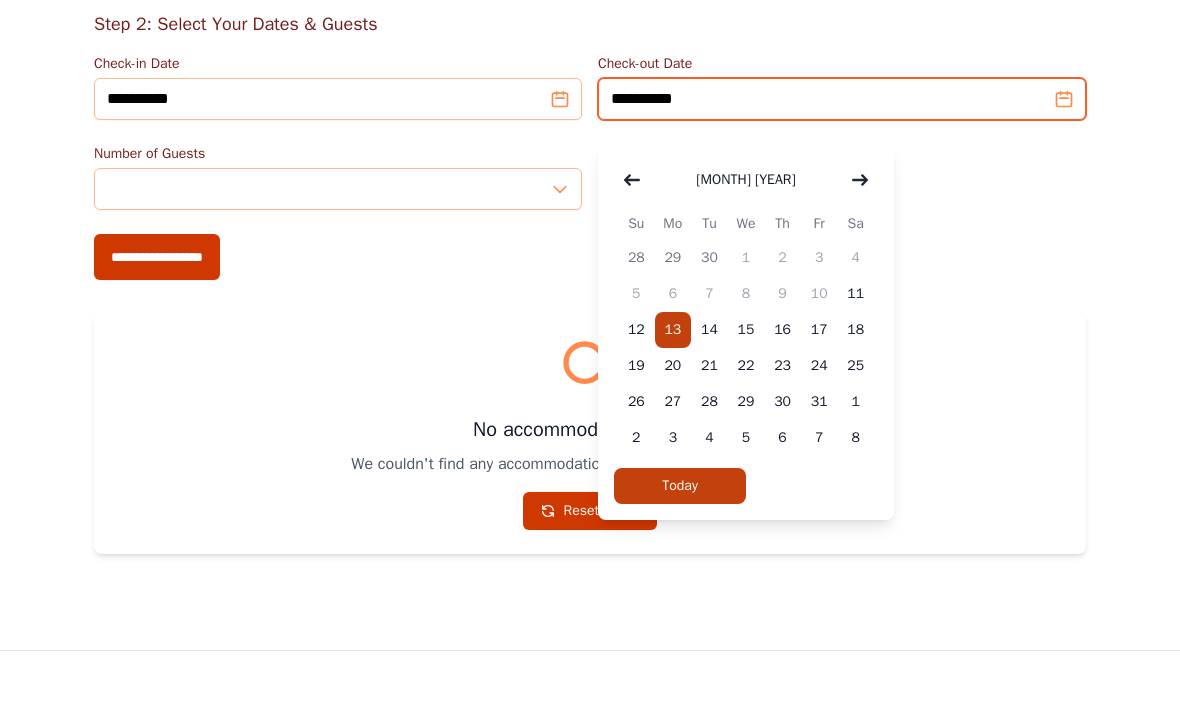 scroll, scrollTop: 469, scrollLeft: 0, axis: vertical 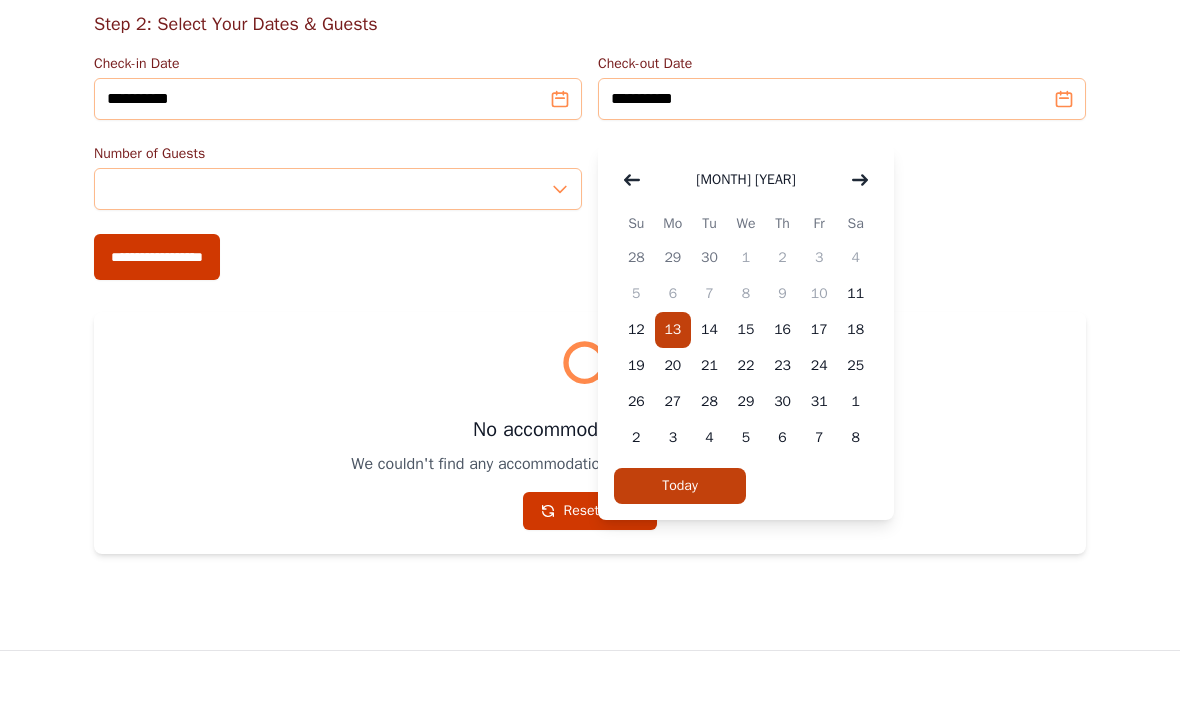 click on "13" at bounding box center [673, 330] 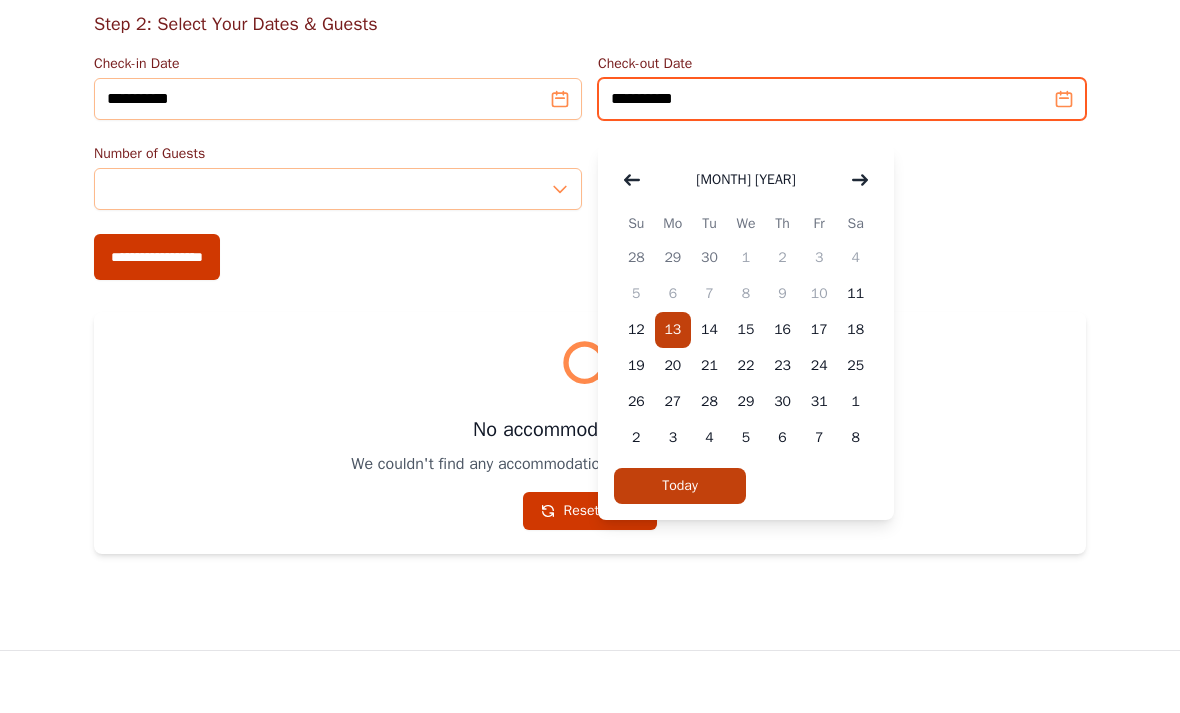 scroll, scrollTop: 469, scrollLeft: 0, axis: vertical 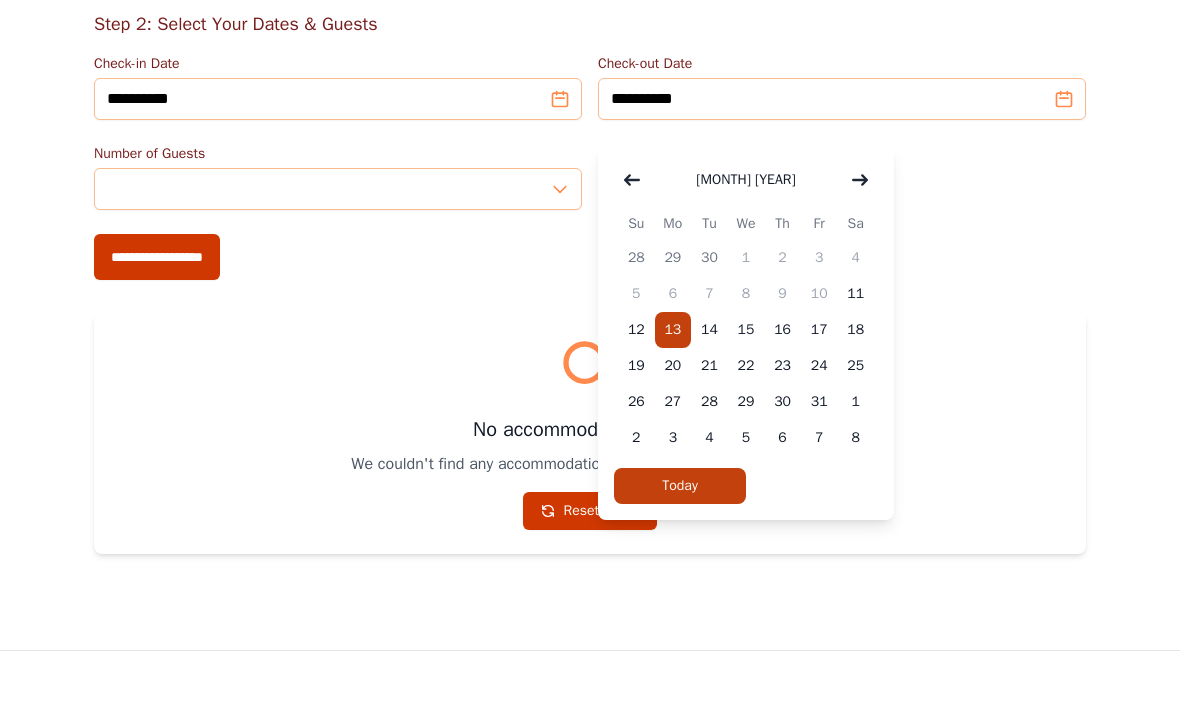 click on "**********" at bounding box center (157, 257) 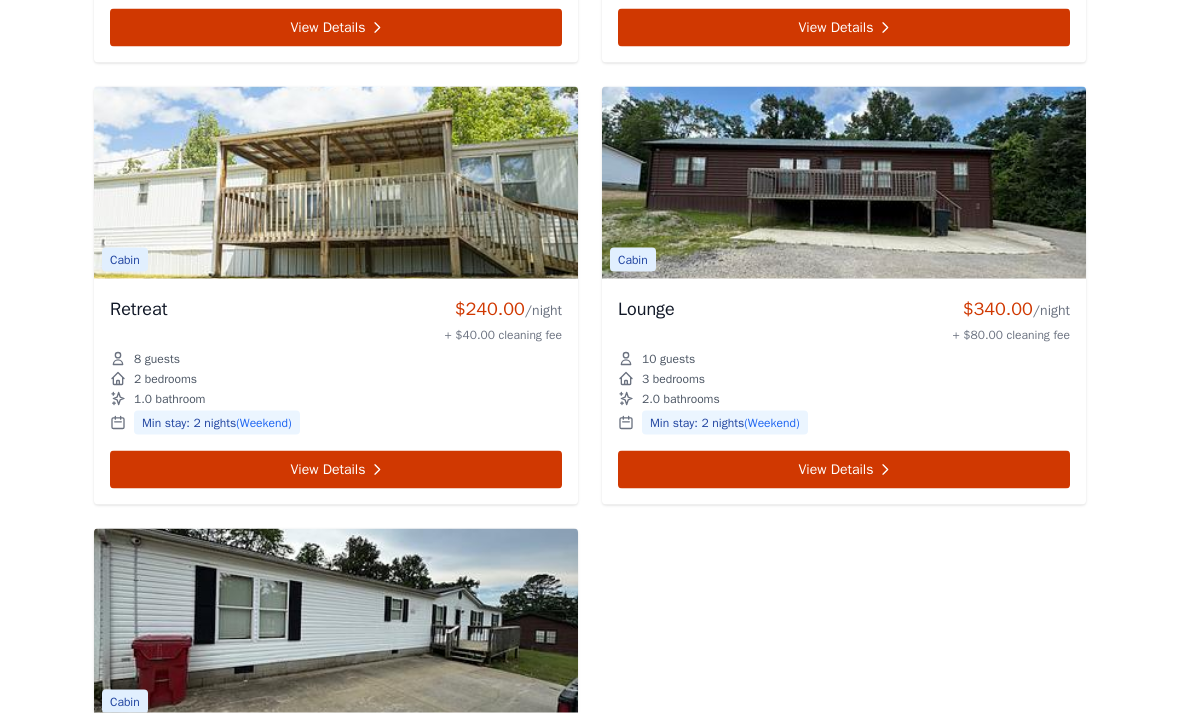 scroll, scrollTop: 1388, scrollLeft: 0, axis: vertical 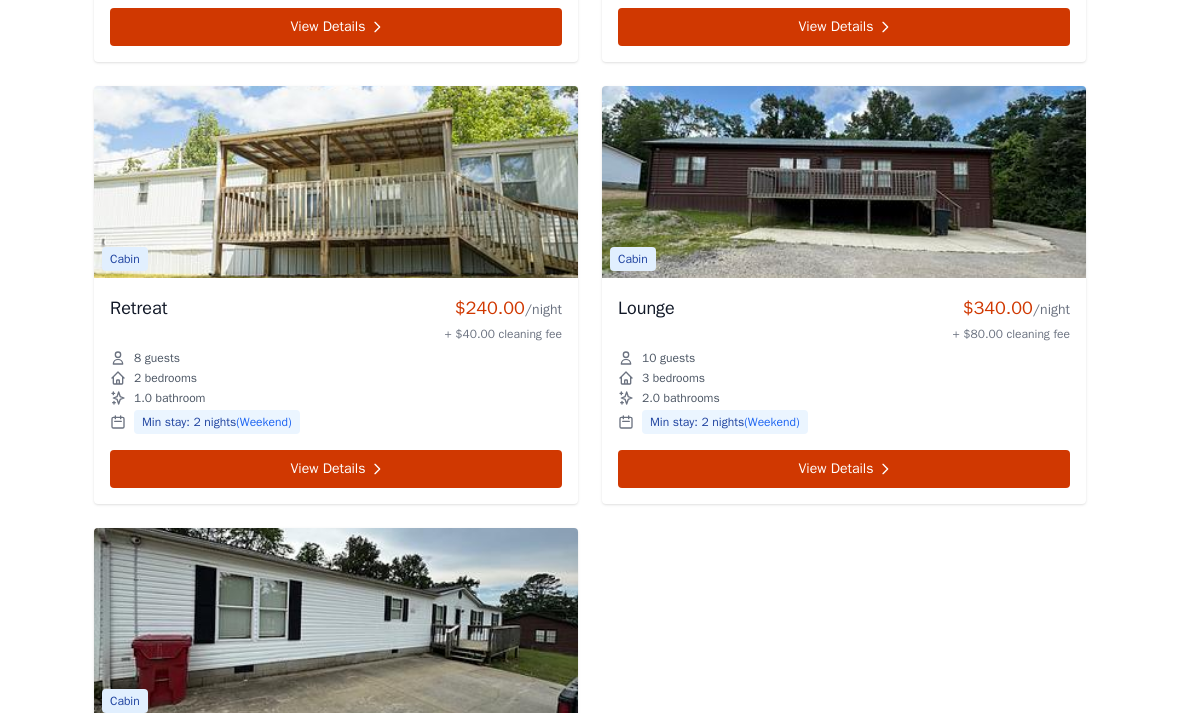 click on "Retreat
$240.00 /night
+ $40.00 cleaning fee" at bounding box center (336, 318) 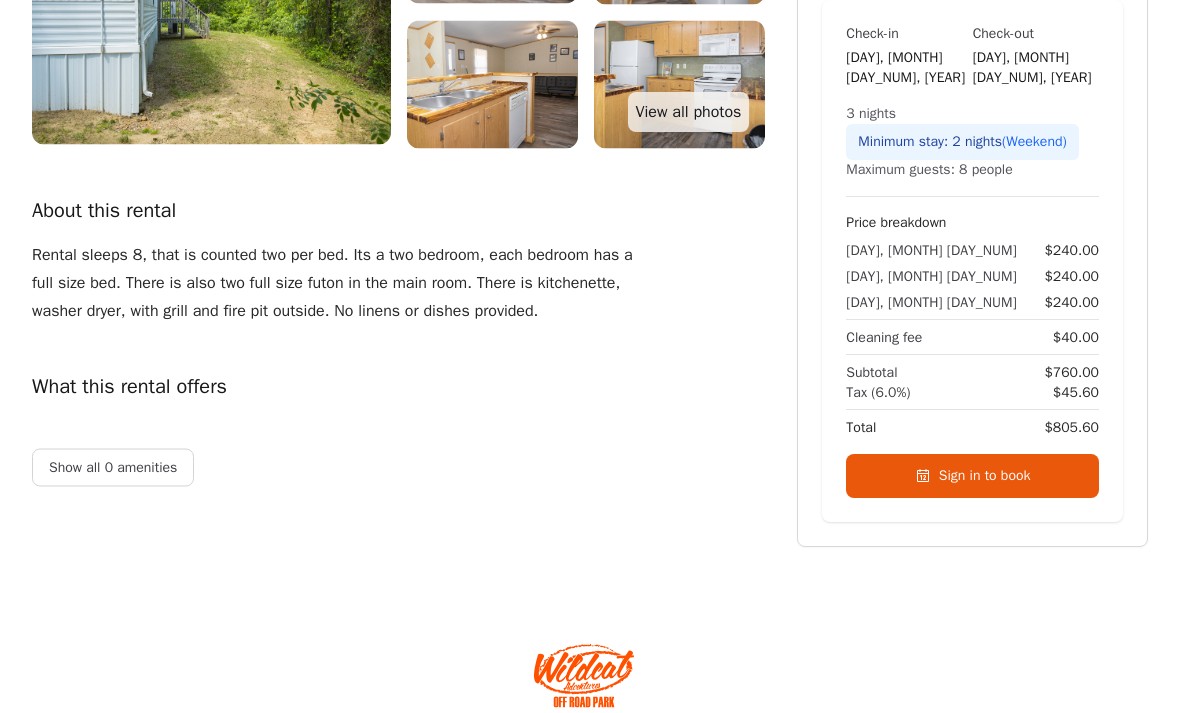 scroll, scrollTop: 369, scrollLeft: 0, axis: vertical 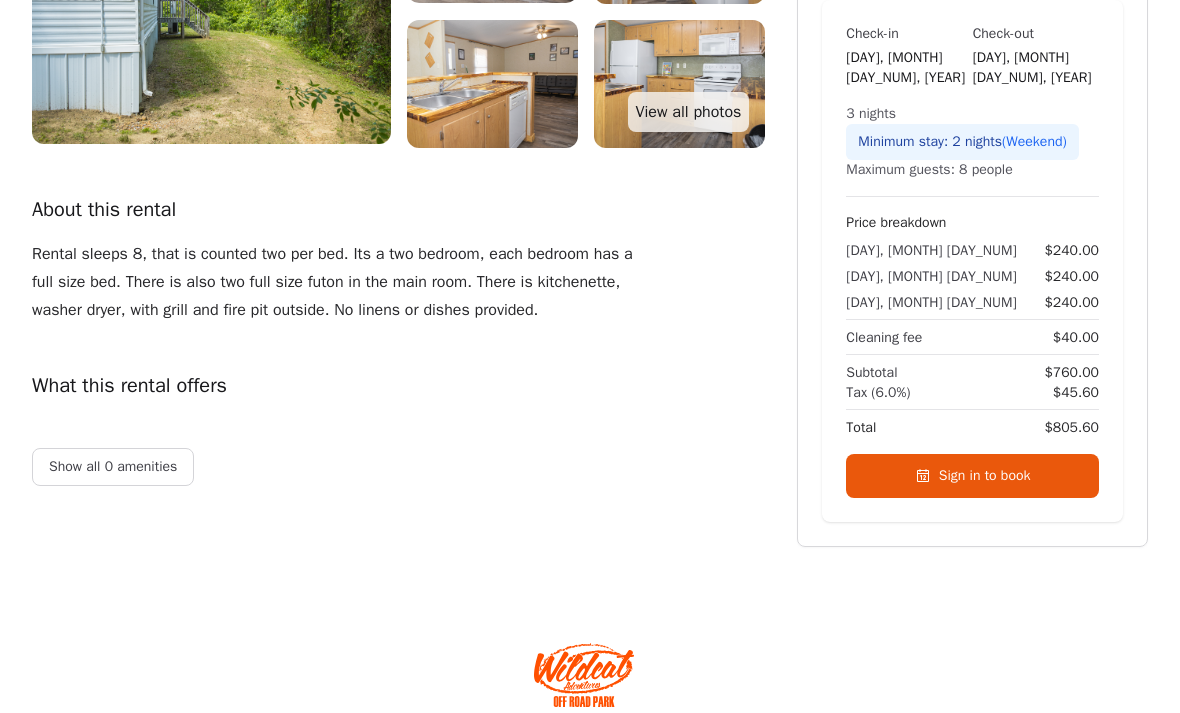 click on "Sign in to book" at bounding box center (972, 476) 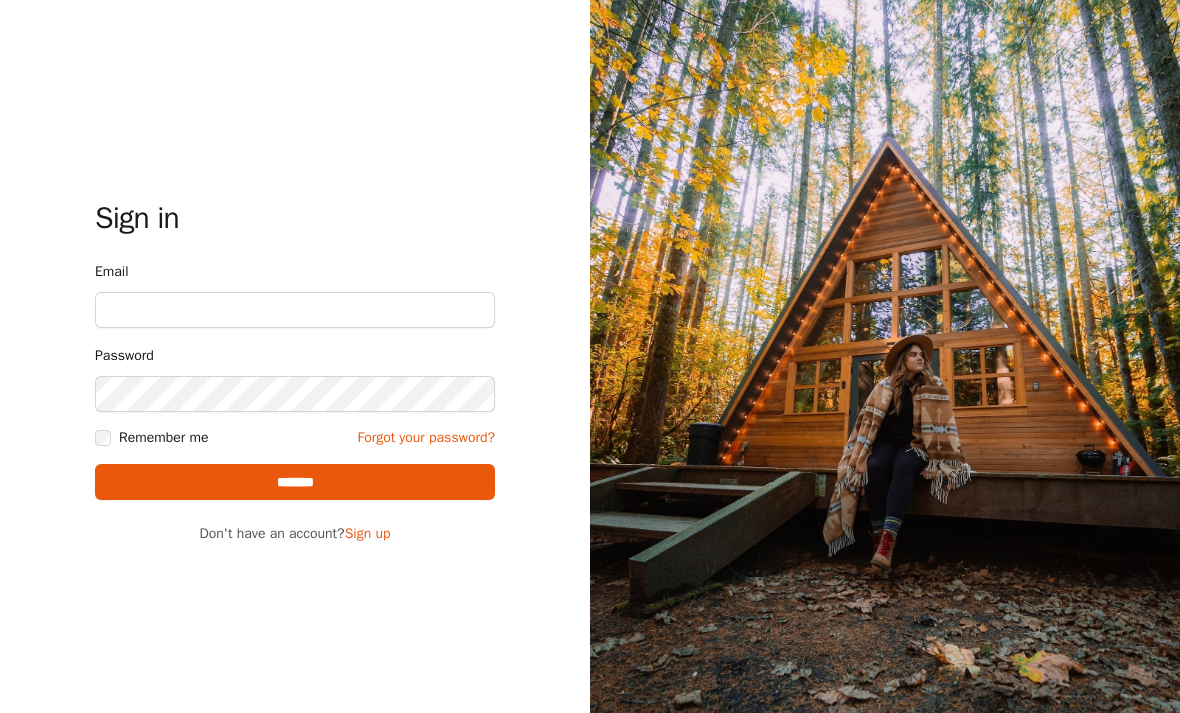 click on "Email" at bounding box center (295, 310) 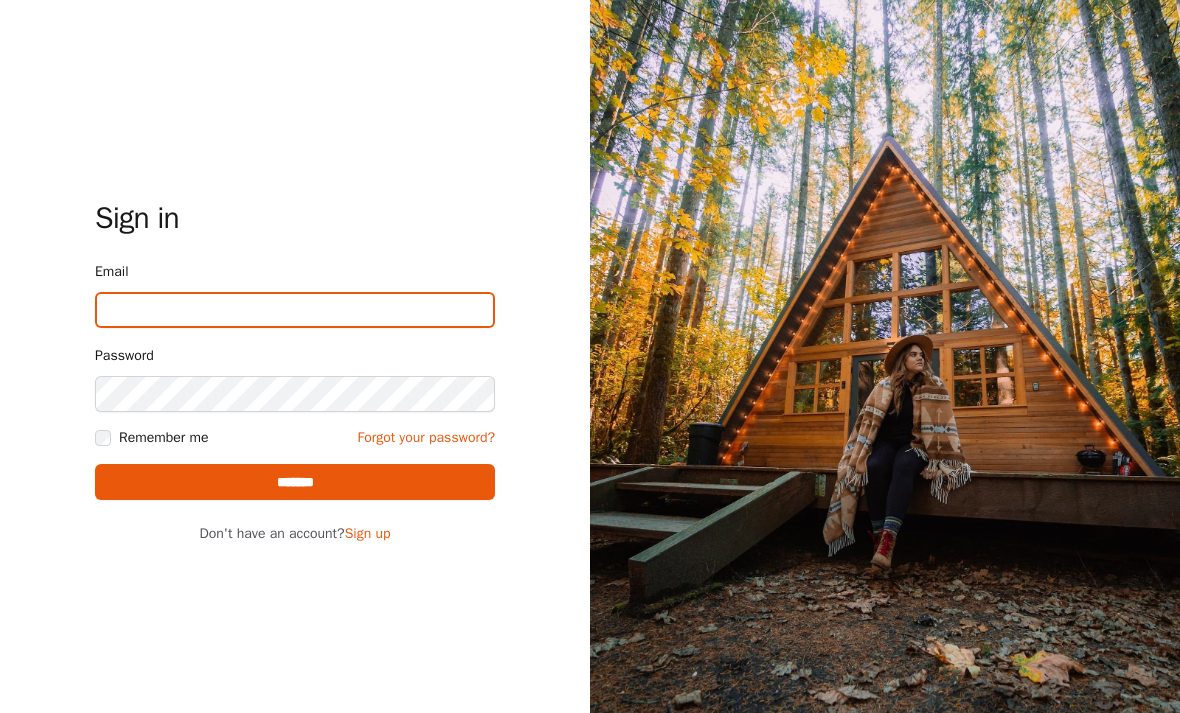 type on "**********" 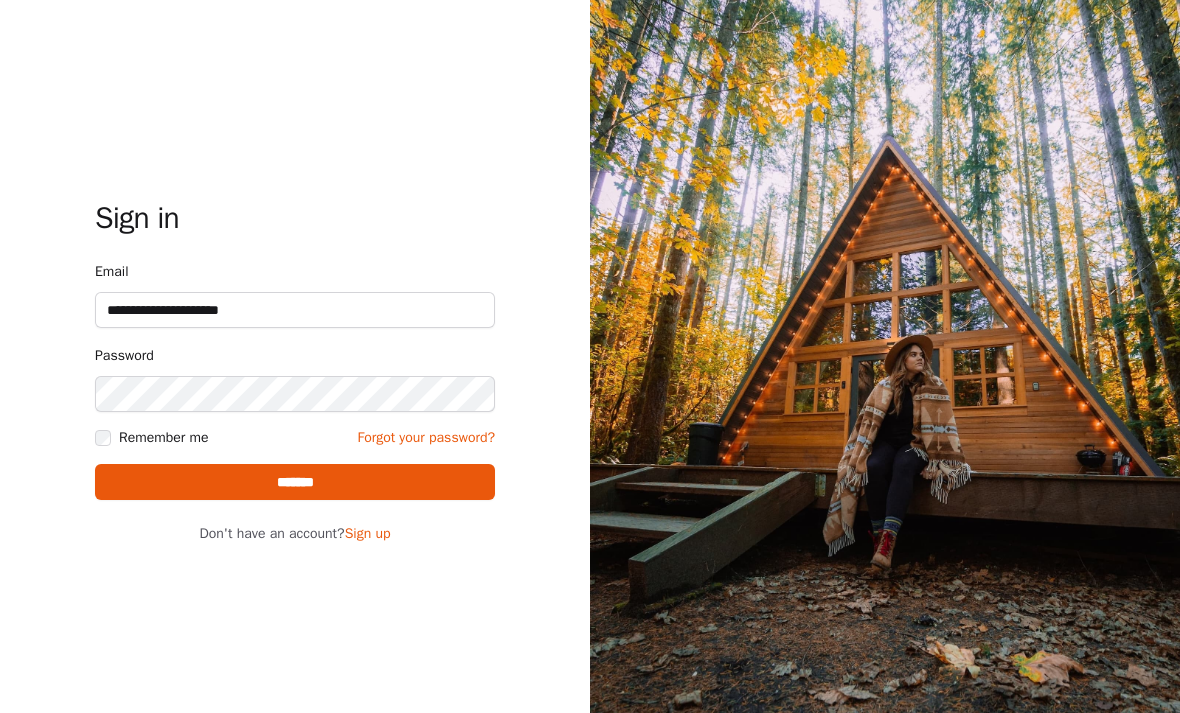 click on "*******" at bounding box center (295, 482) 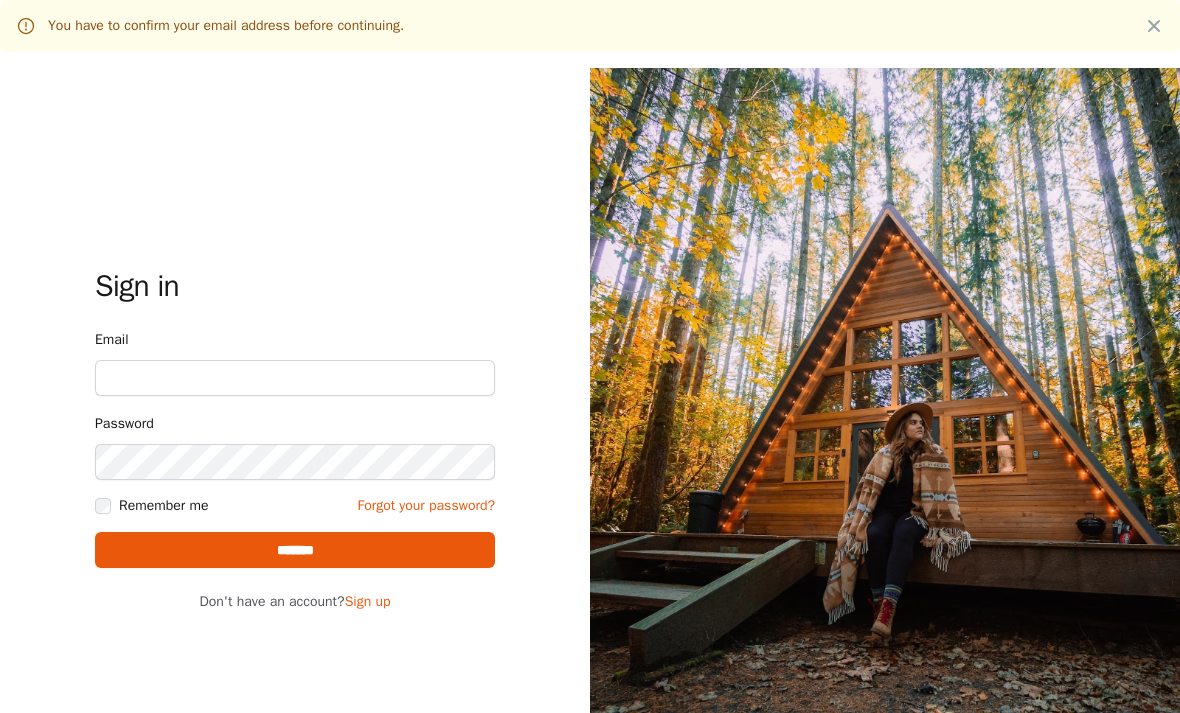 scroll, scrollTop: 0, scrollLeft: 0, axis: both 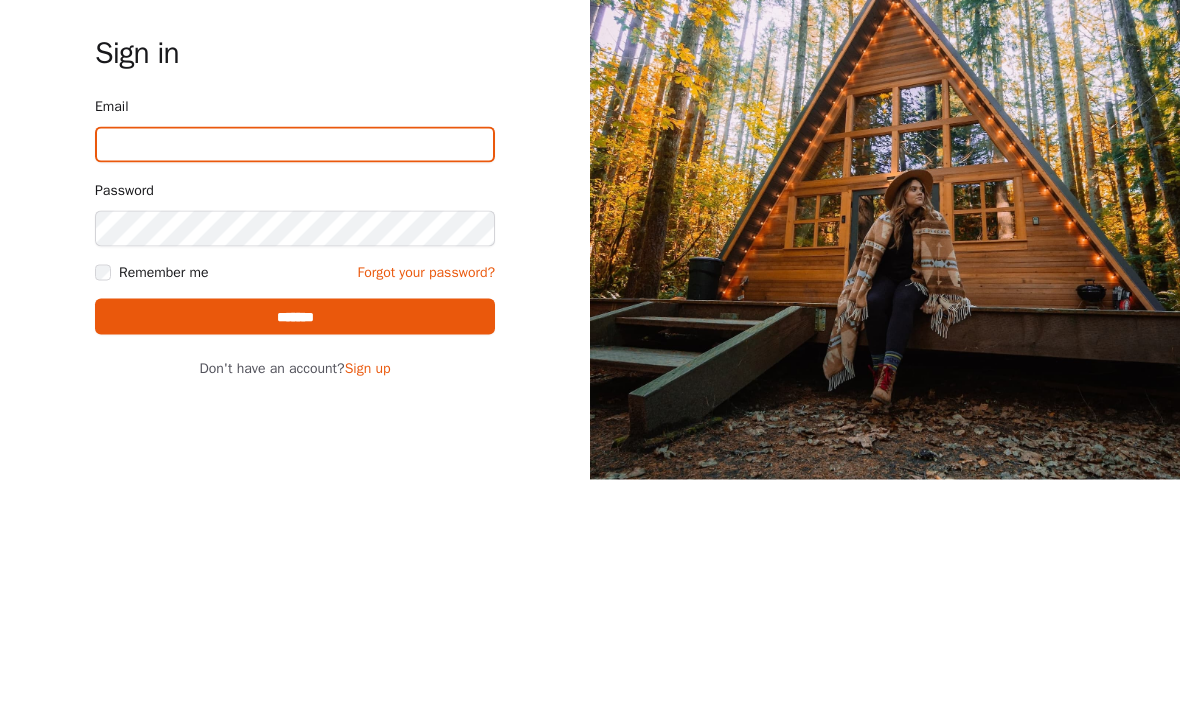 type on "**********" 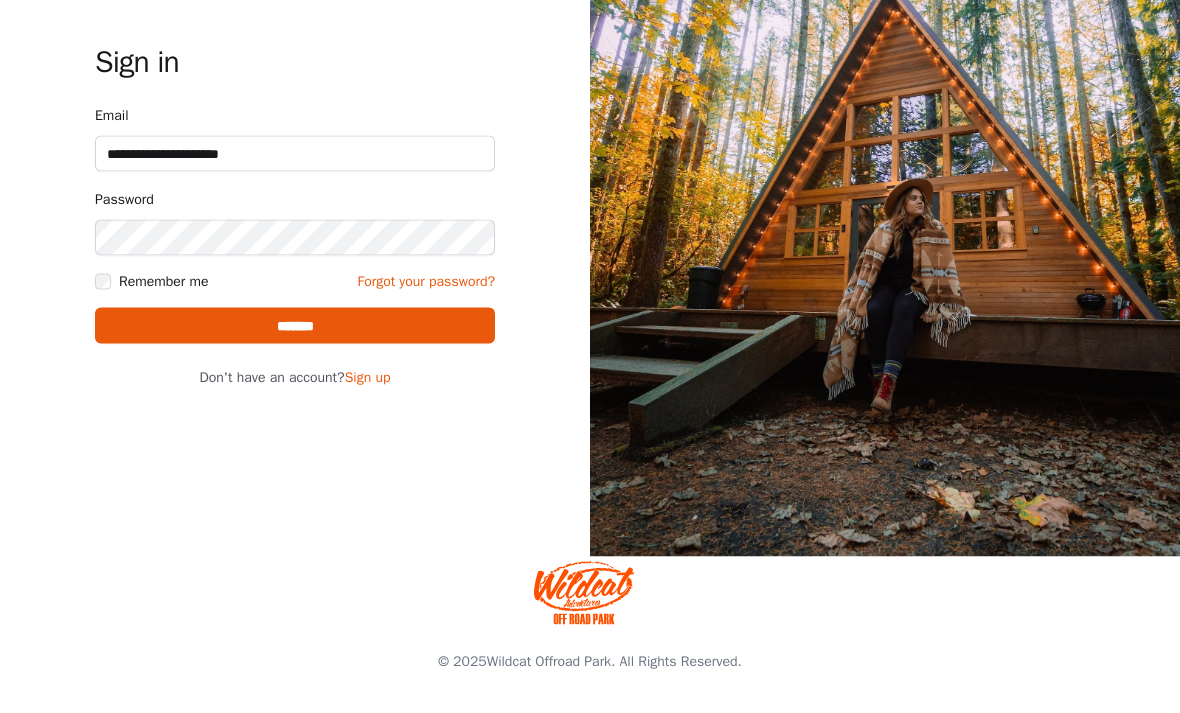 scroll, scrollTop: 234, scrollLeft: 0, axis: vertical 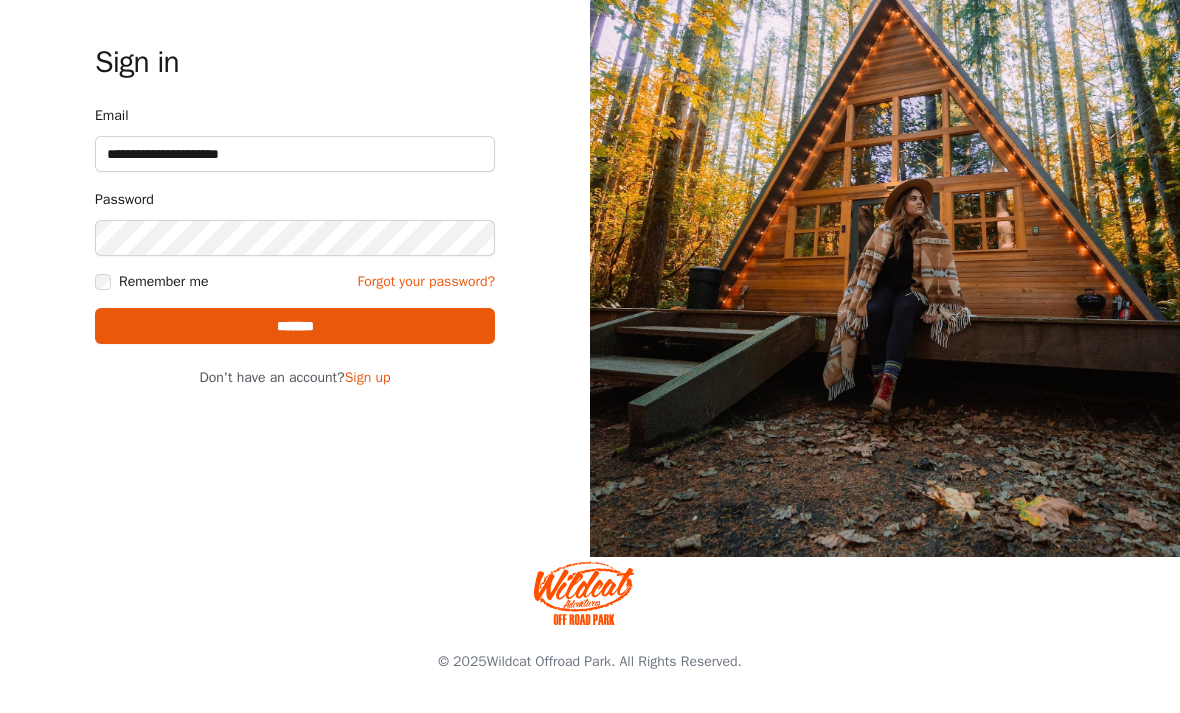 click on "*******" at bounding box center [295, 326] 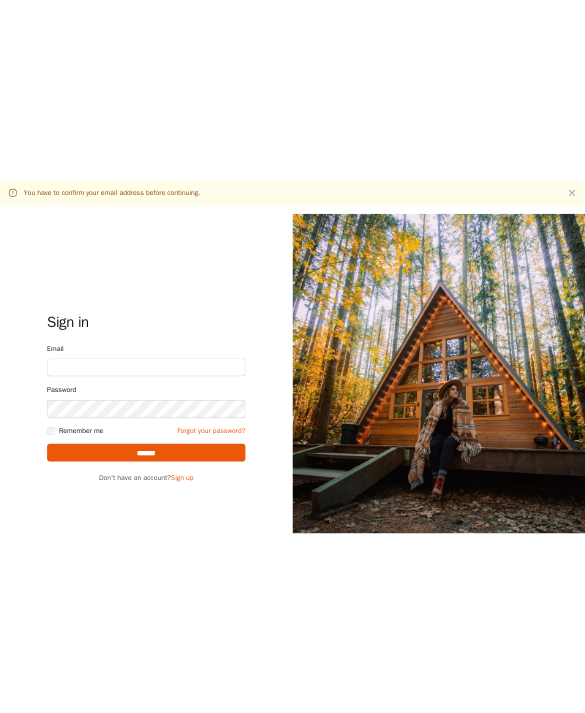 scroll, scrollTop: 0, scrollLeft: 0, axis: both 